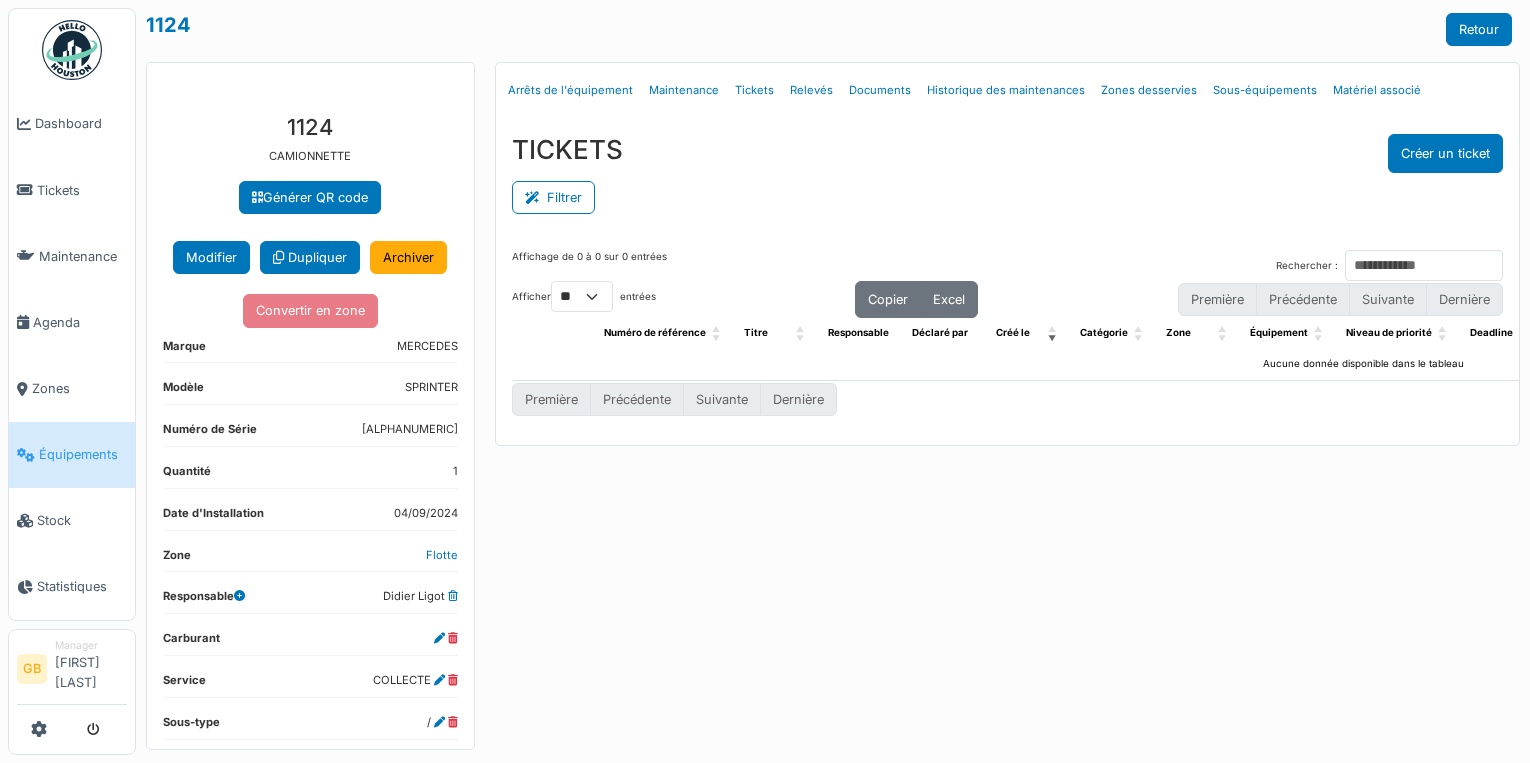 scroll, scrollTop: 0, scrollLeft: 0, axis: both 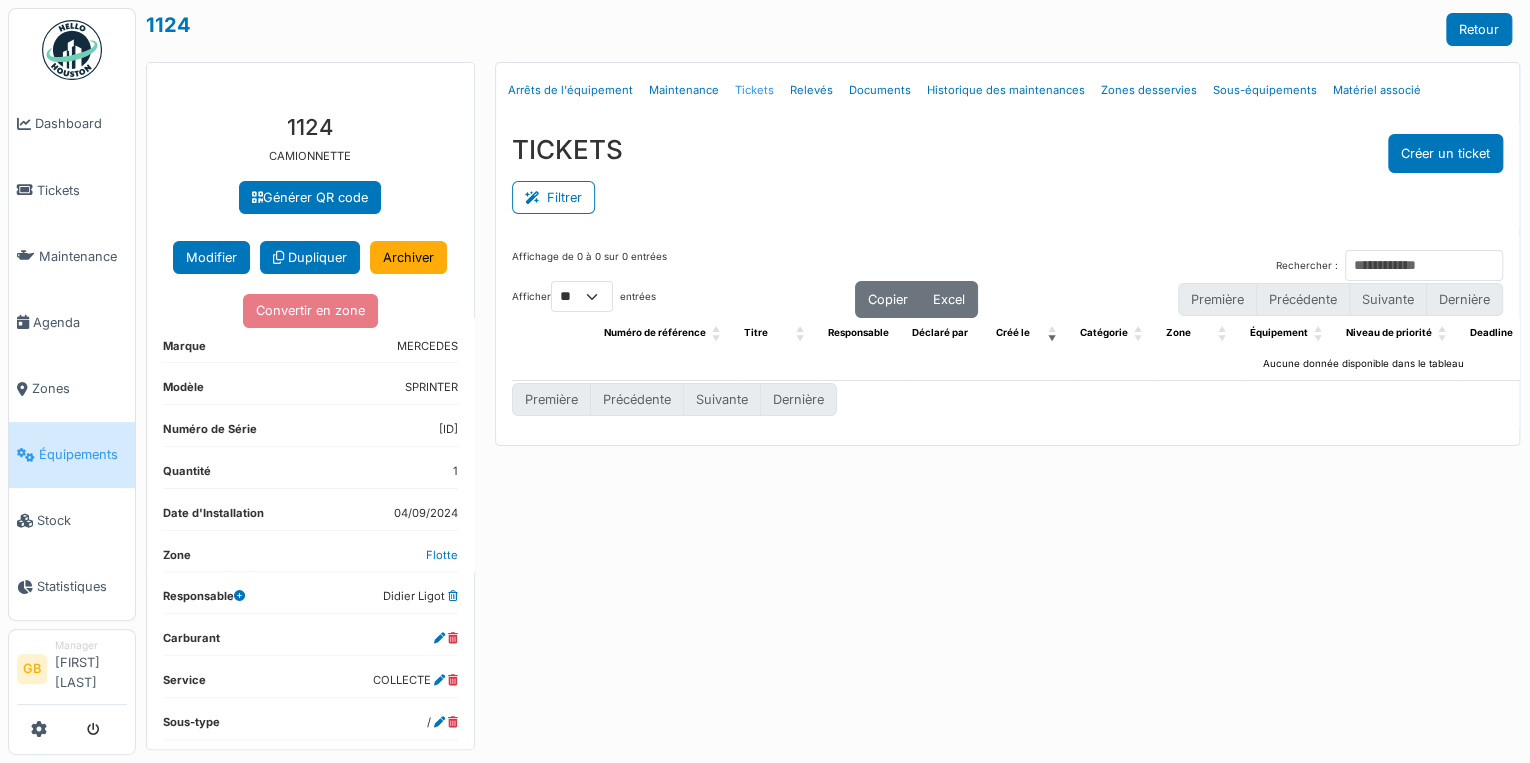 drag, startPoint x: 727, startPoint y: 78, endPoint x: 743, endPoint y: 93, distance: 21.931713 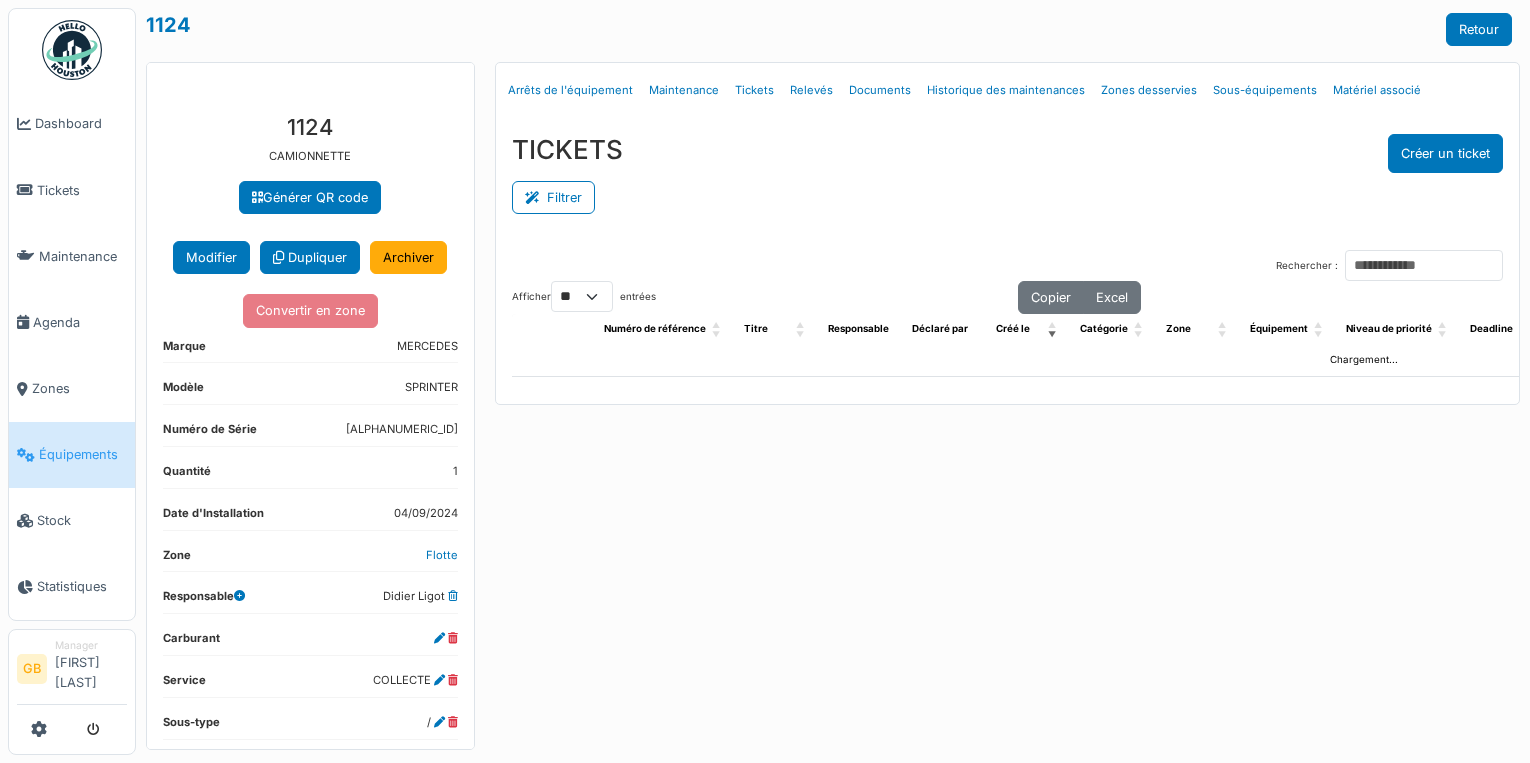 scroll, scrollTop: 0, scrollLeft: 0, axis: both 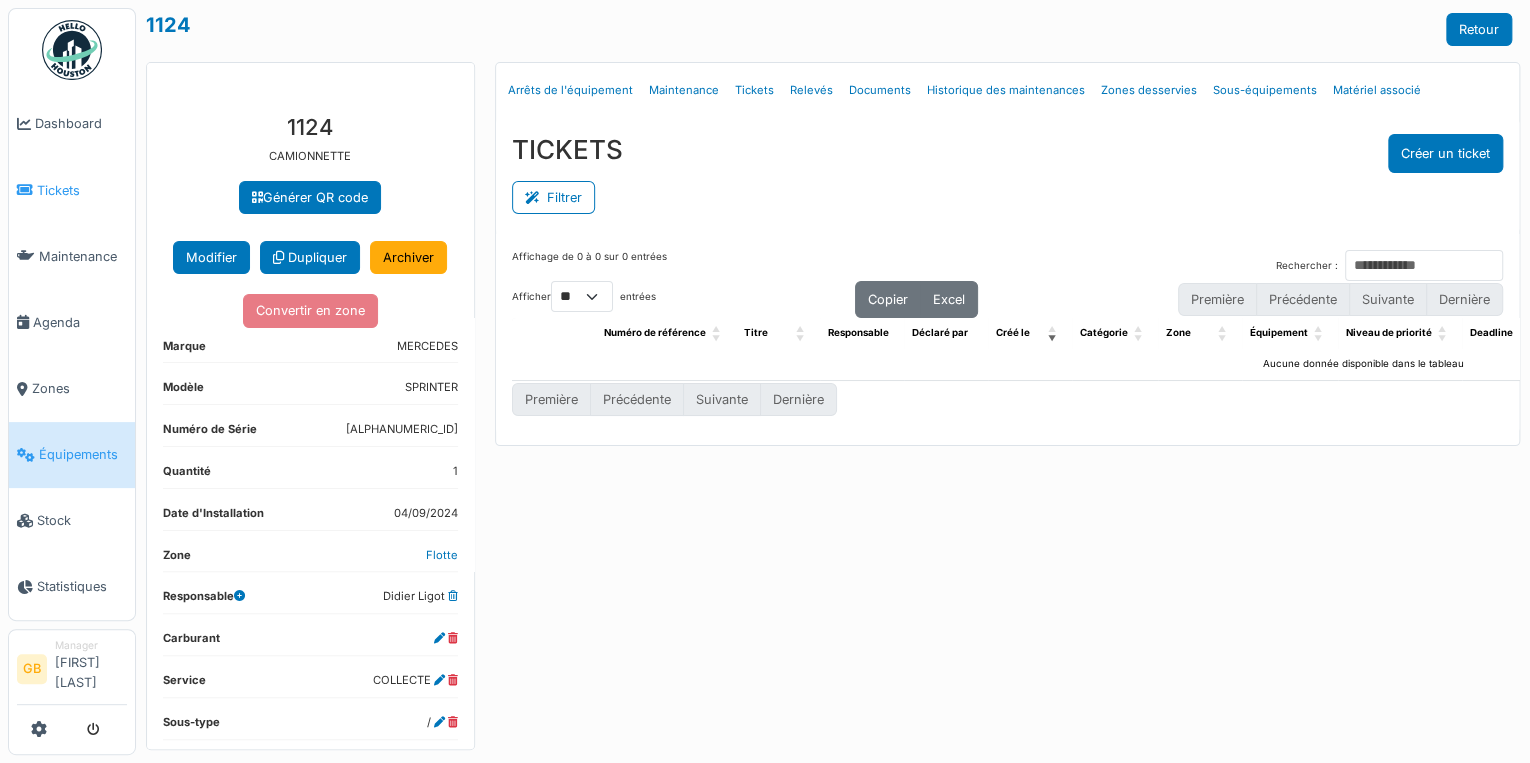 click on "Tickets" at bounding box center (72, 190) 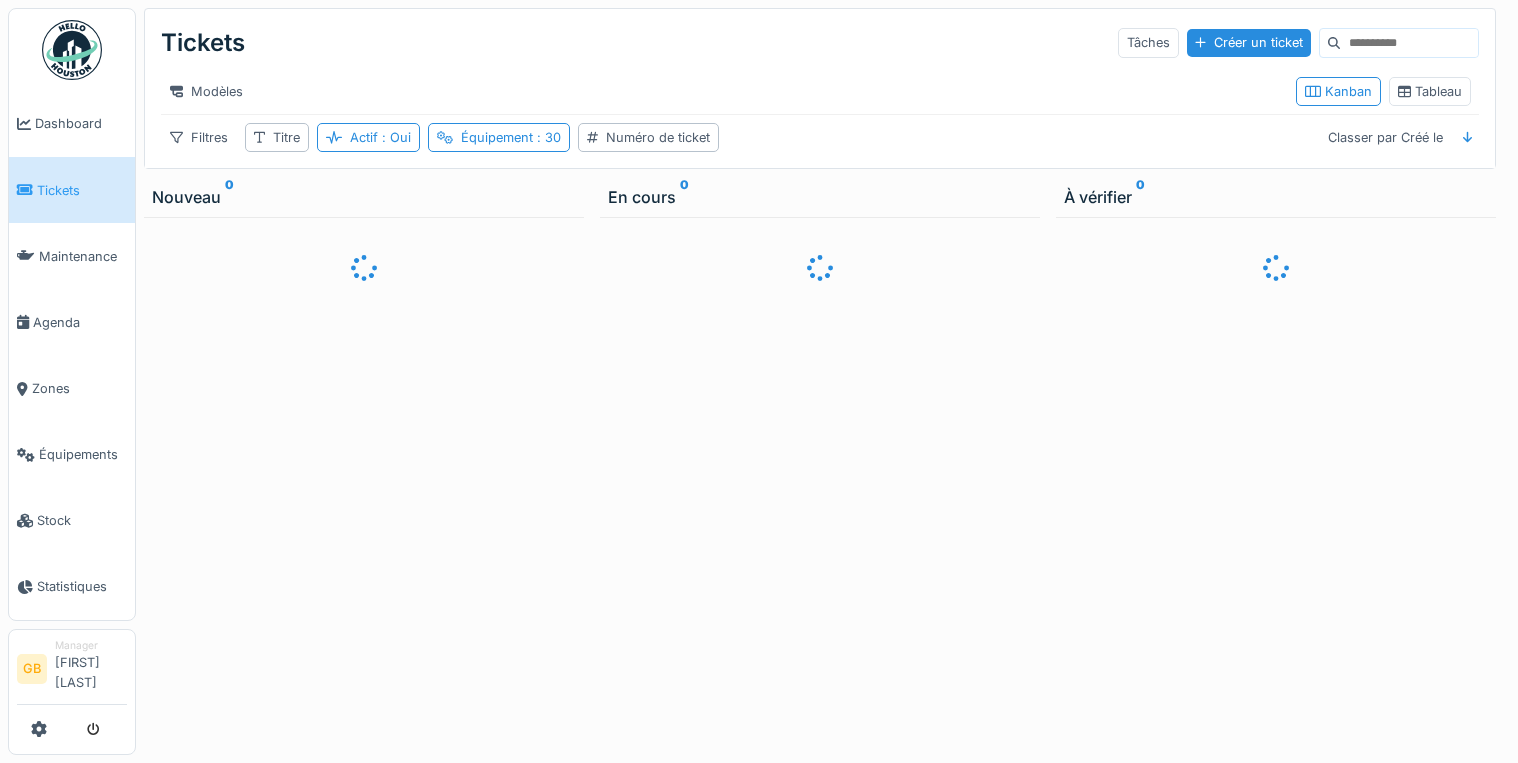 scroll, scrollTop: 0, scrollLeft: 0, axis: both 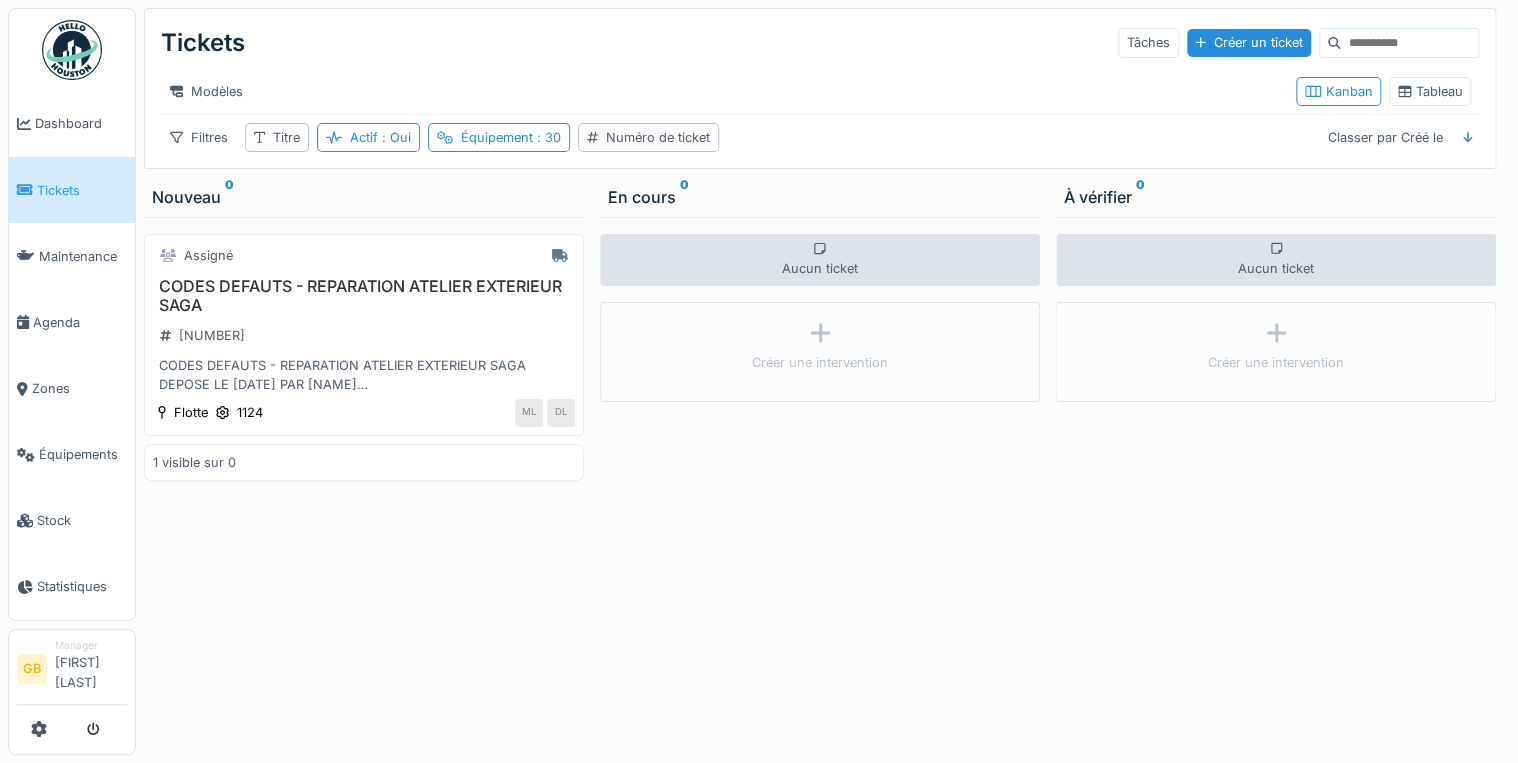 click on "CODES DEFAUTS - REPARATION ATELIER EXTERIEUR SAGA" at bounding box center [364, 296] 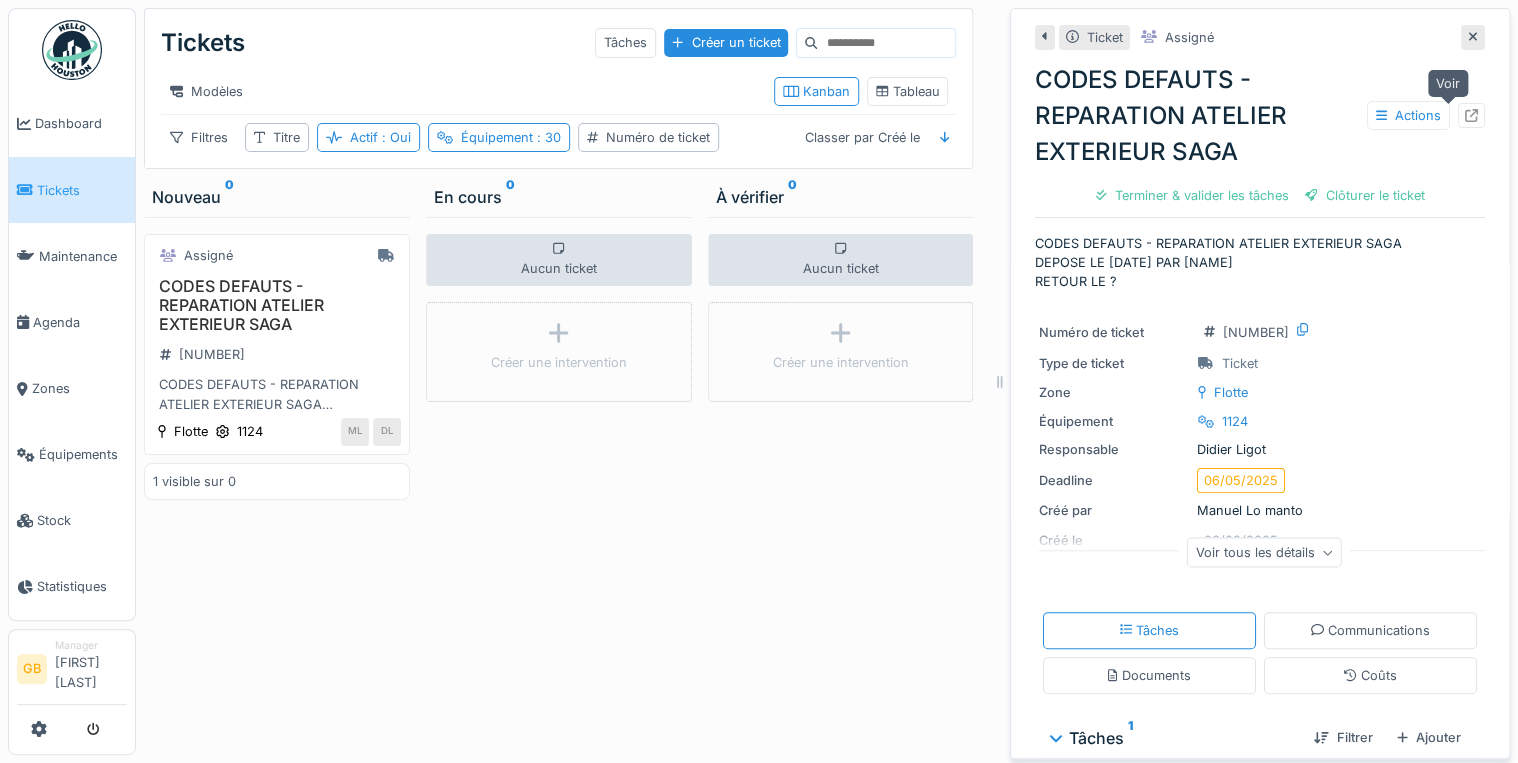 click at bounding box center [1471, 115] 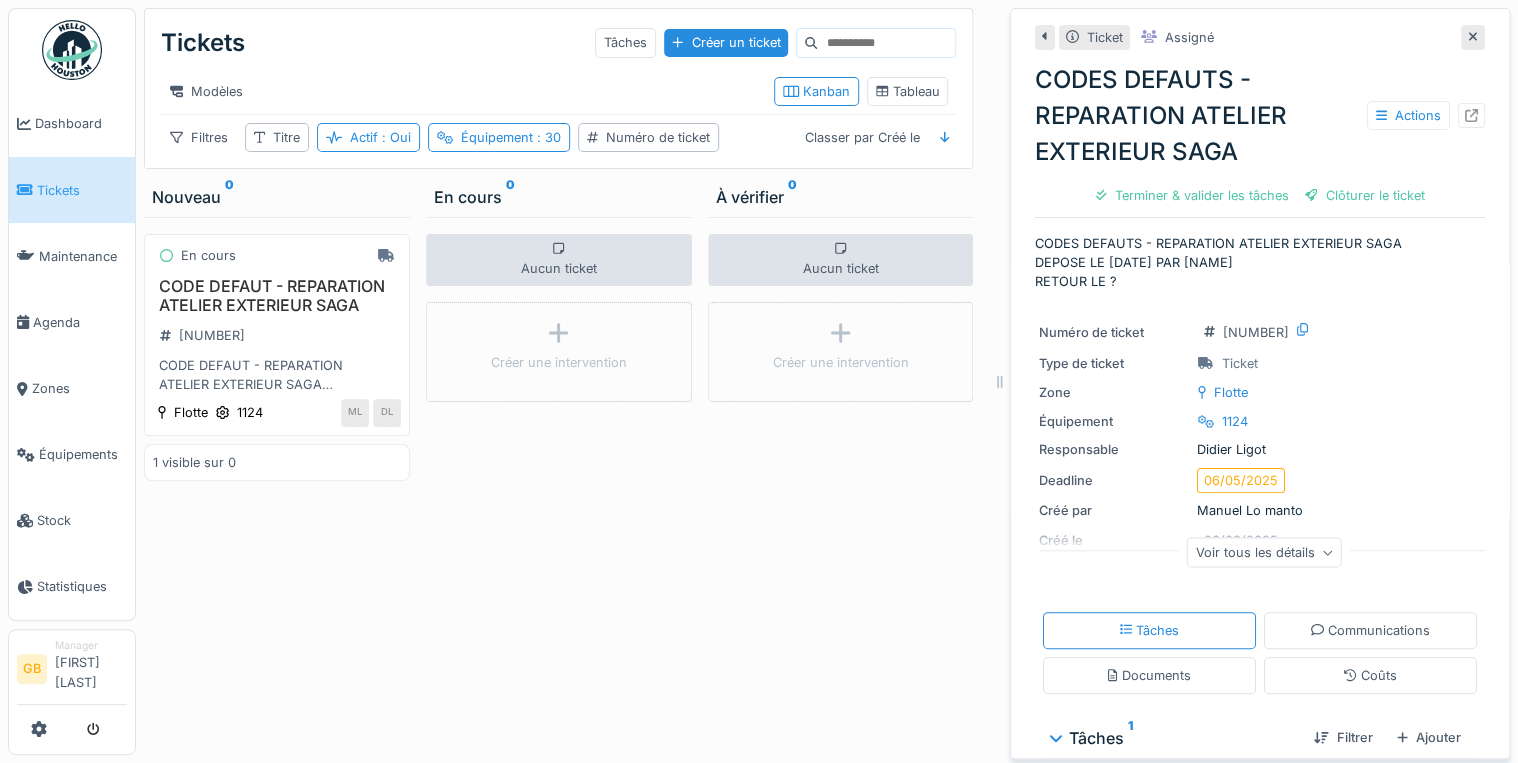 click 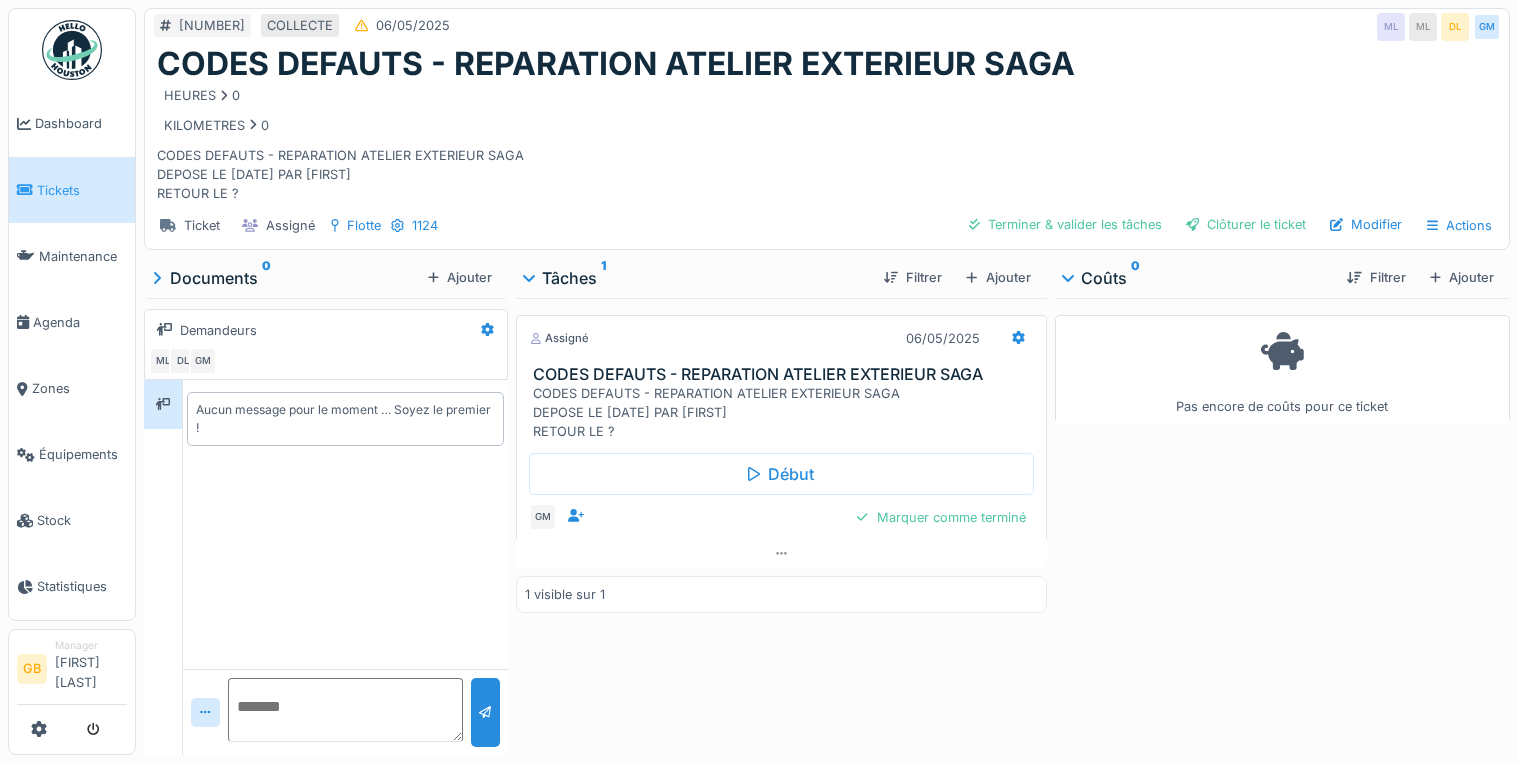 scroll, scrollTop: 0, scrollLeft: 0, axis: both 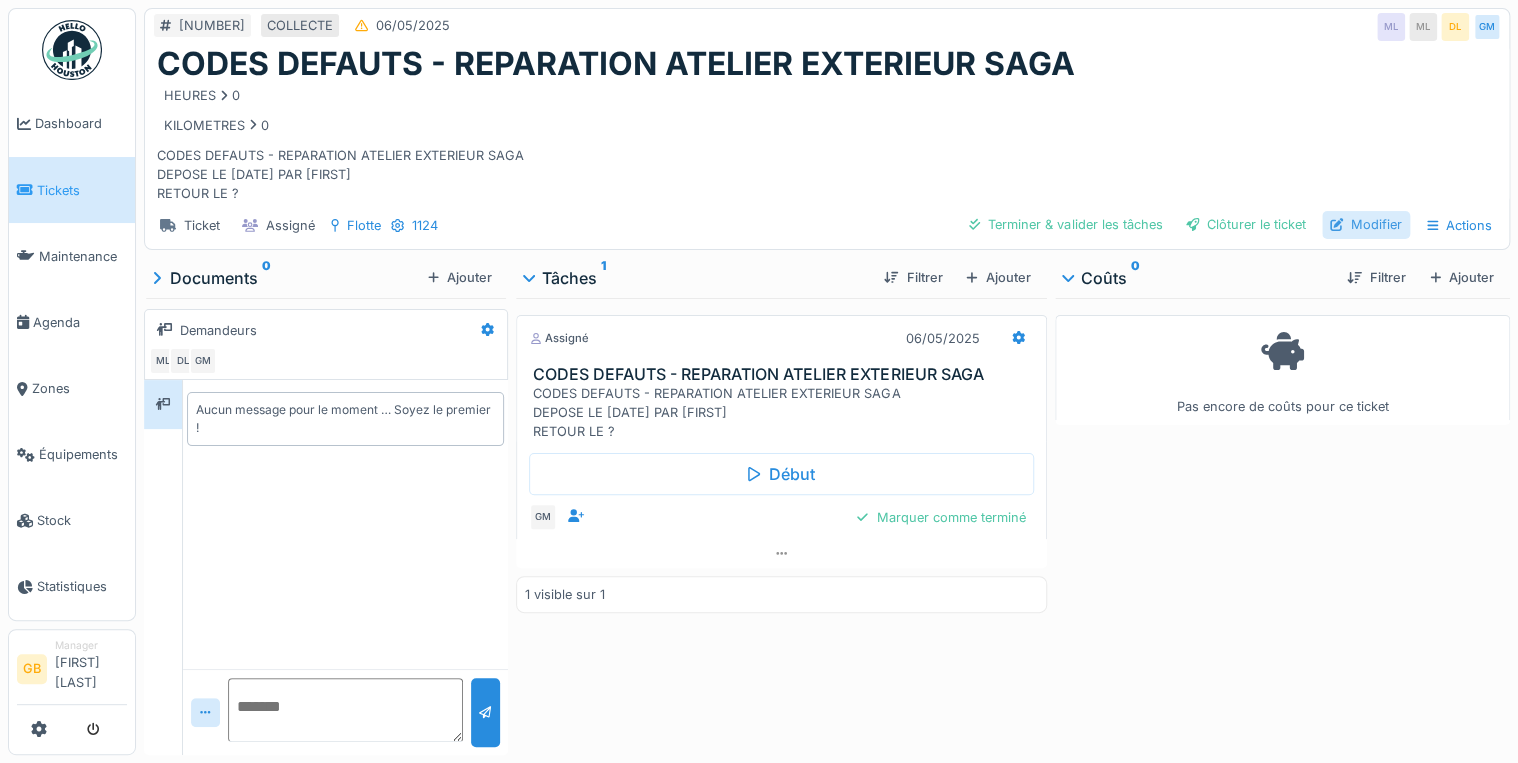 click on "Modifier" at bounding box center [1366, 224] 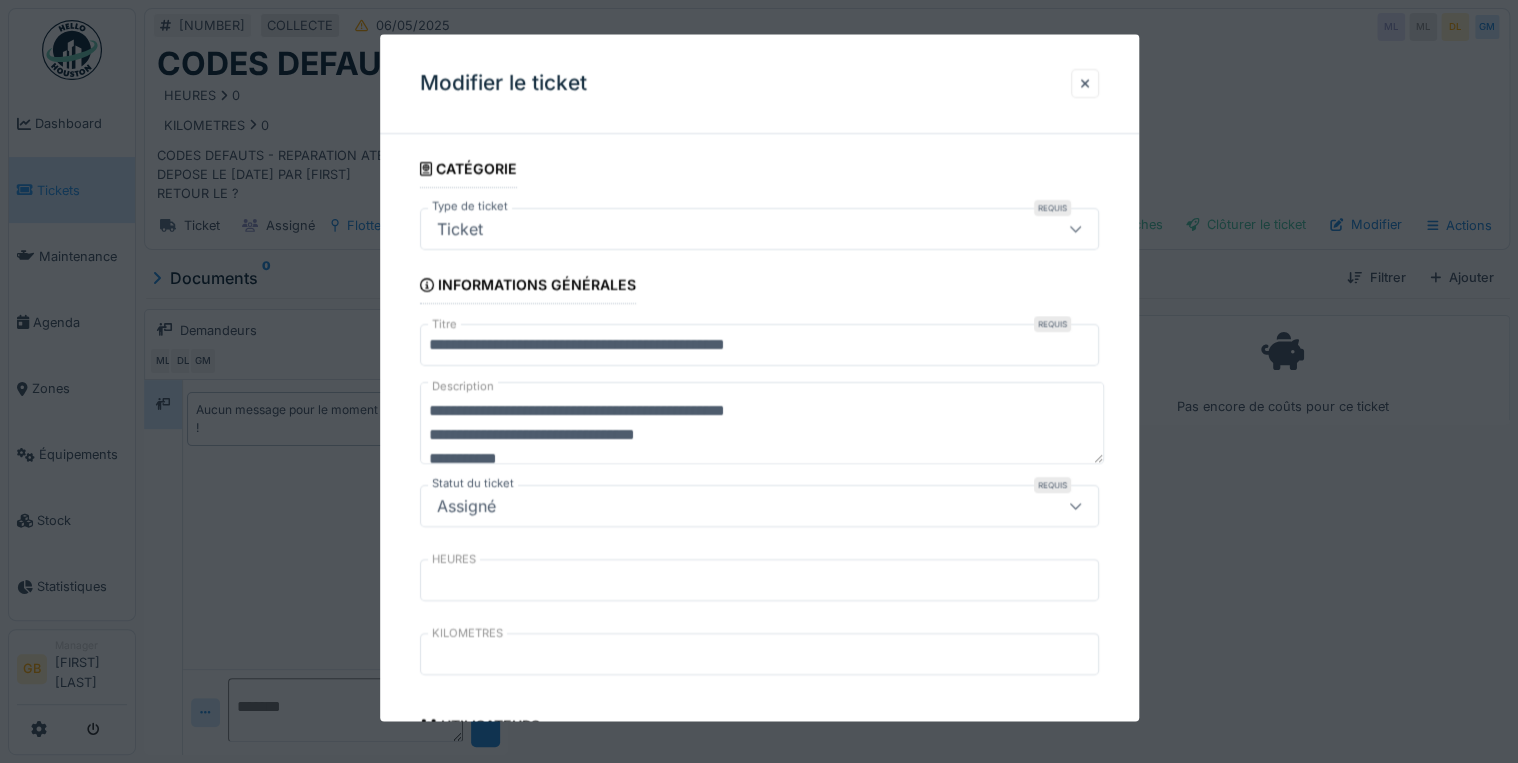 click on "Assigné" at bounding box center (725, 506) 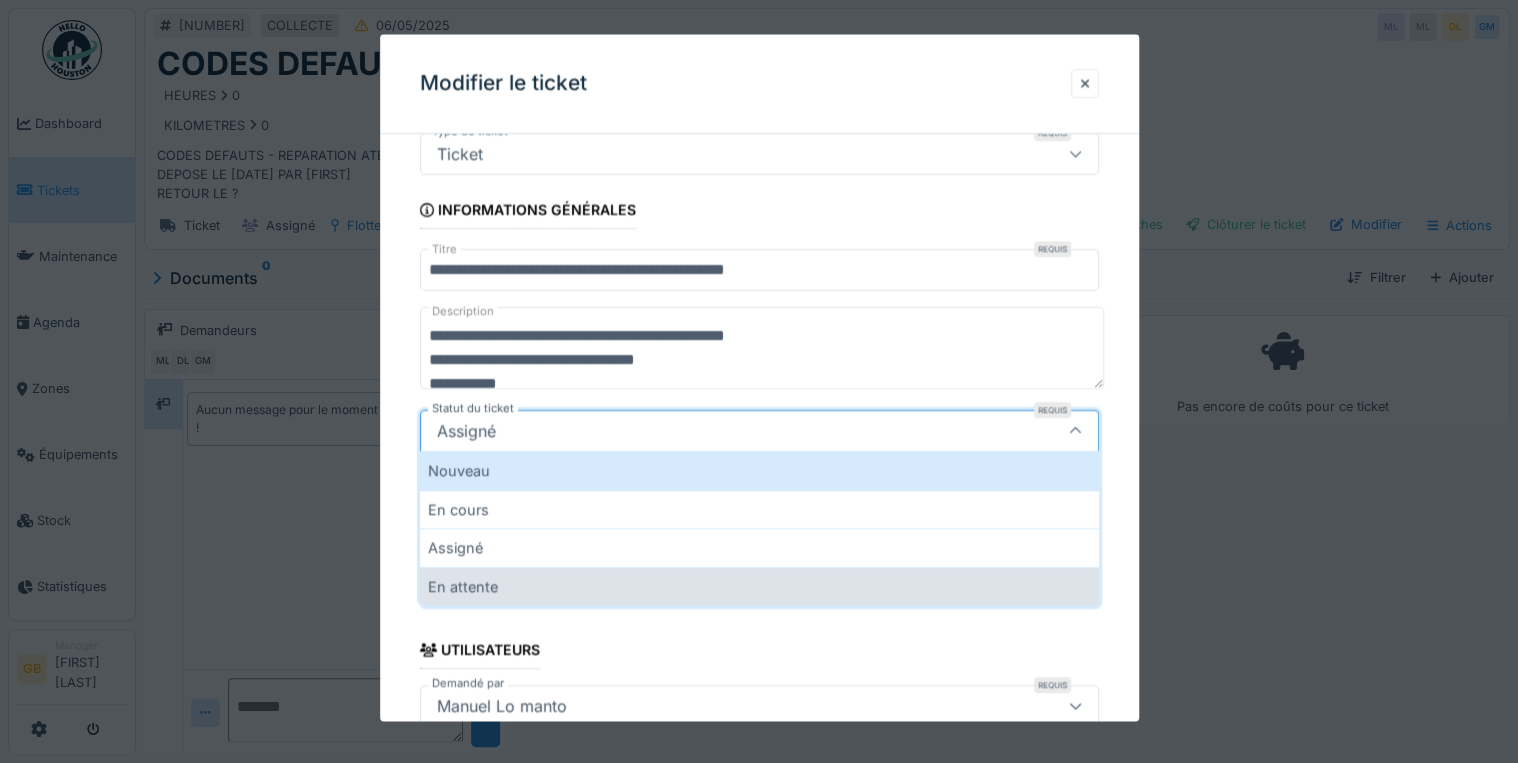 scroll, scrollTop: 126, scrollLeft: 0, axis: vertical 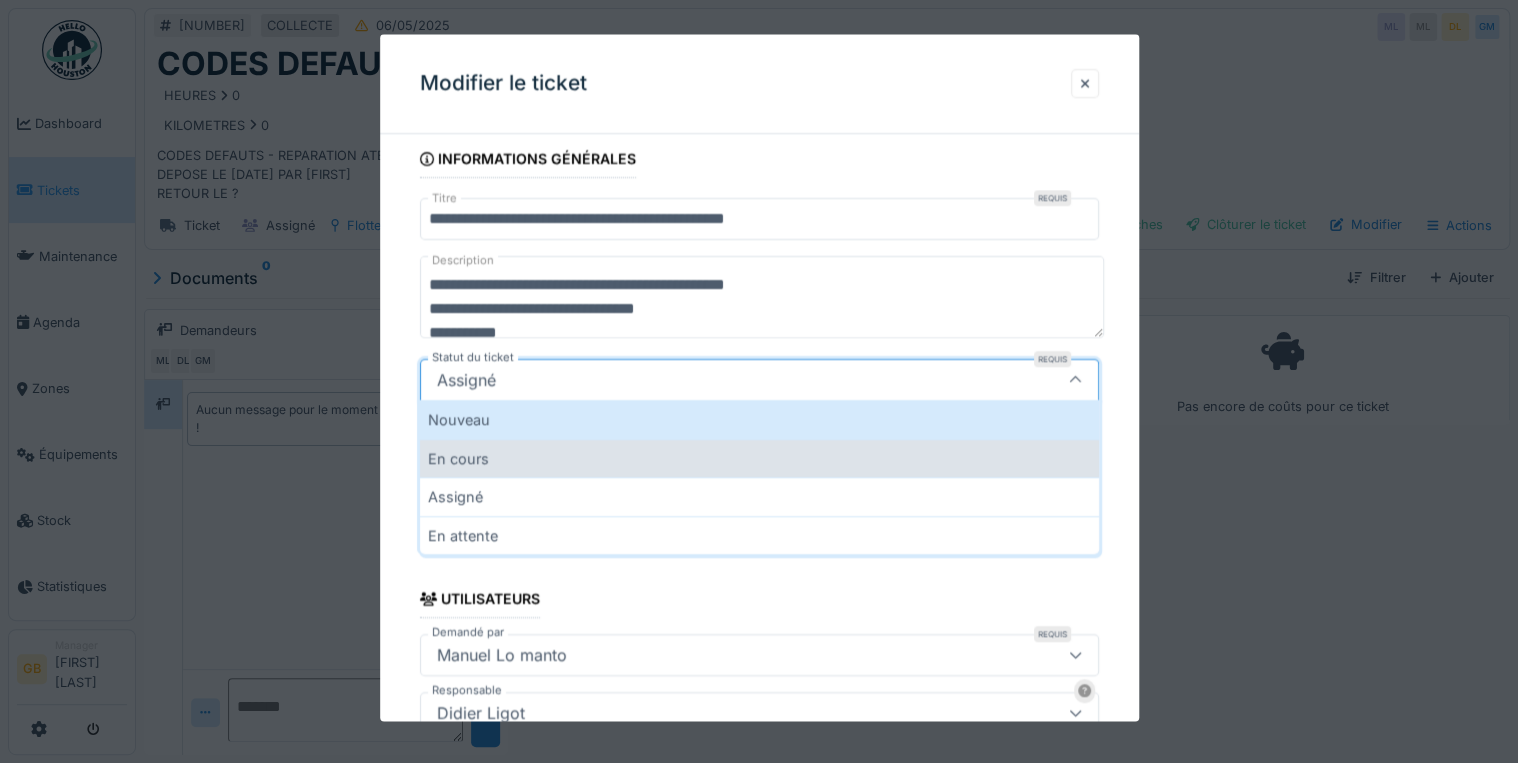 click on "En cours" at bounding box center (759, 458) 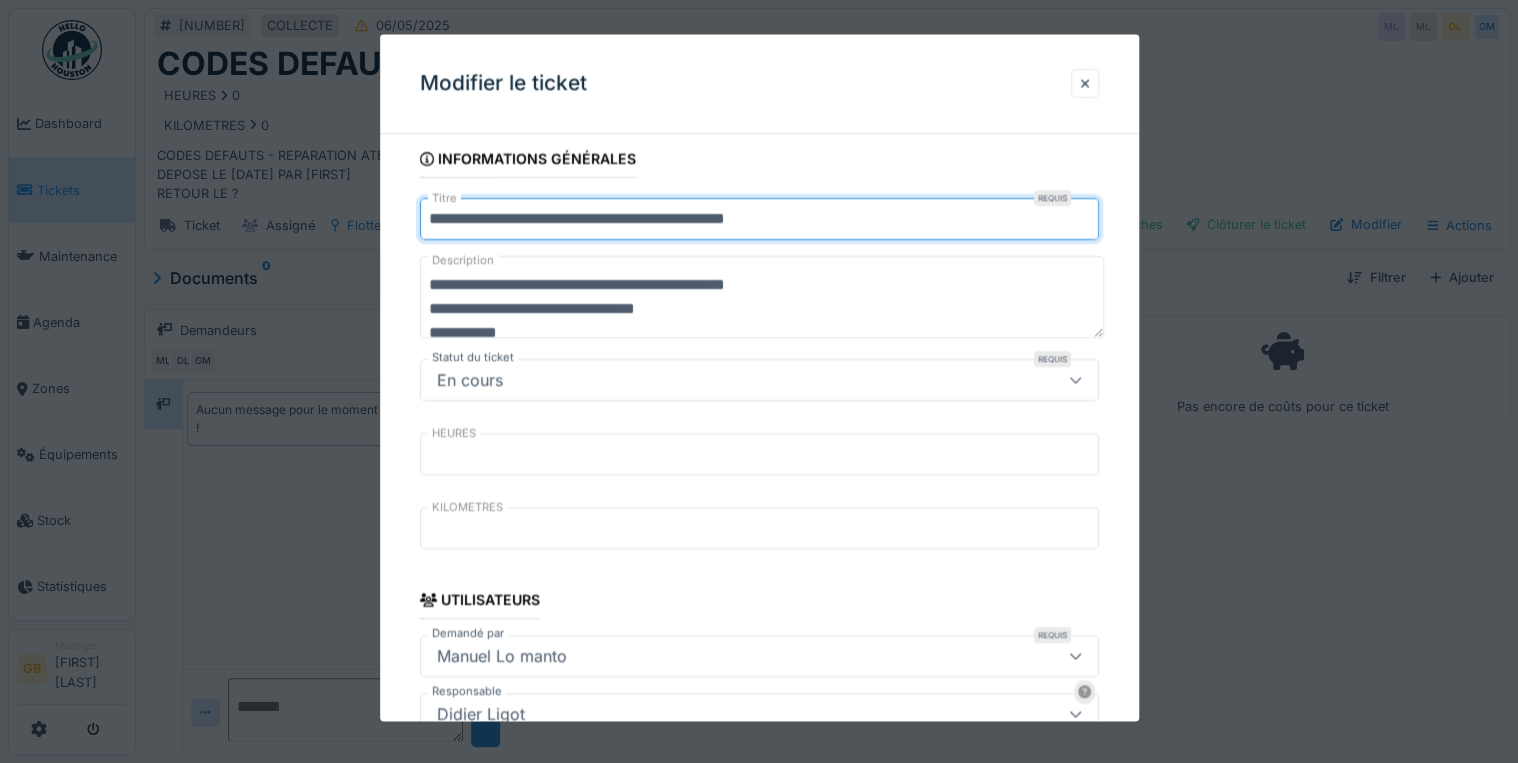 click on "**********" at bounding box center (759, 220) 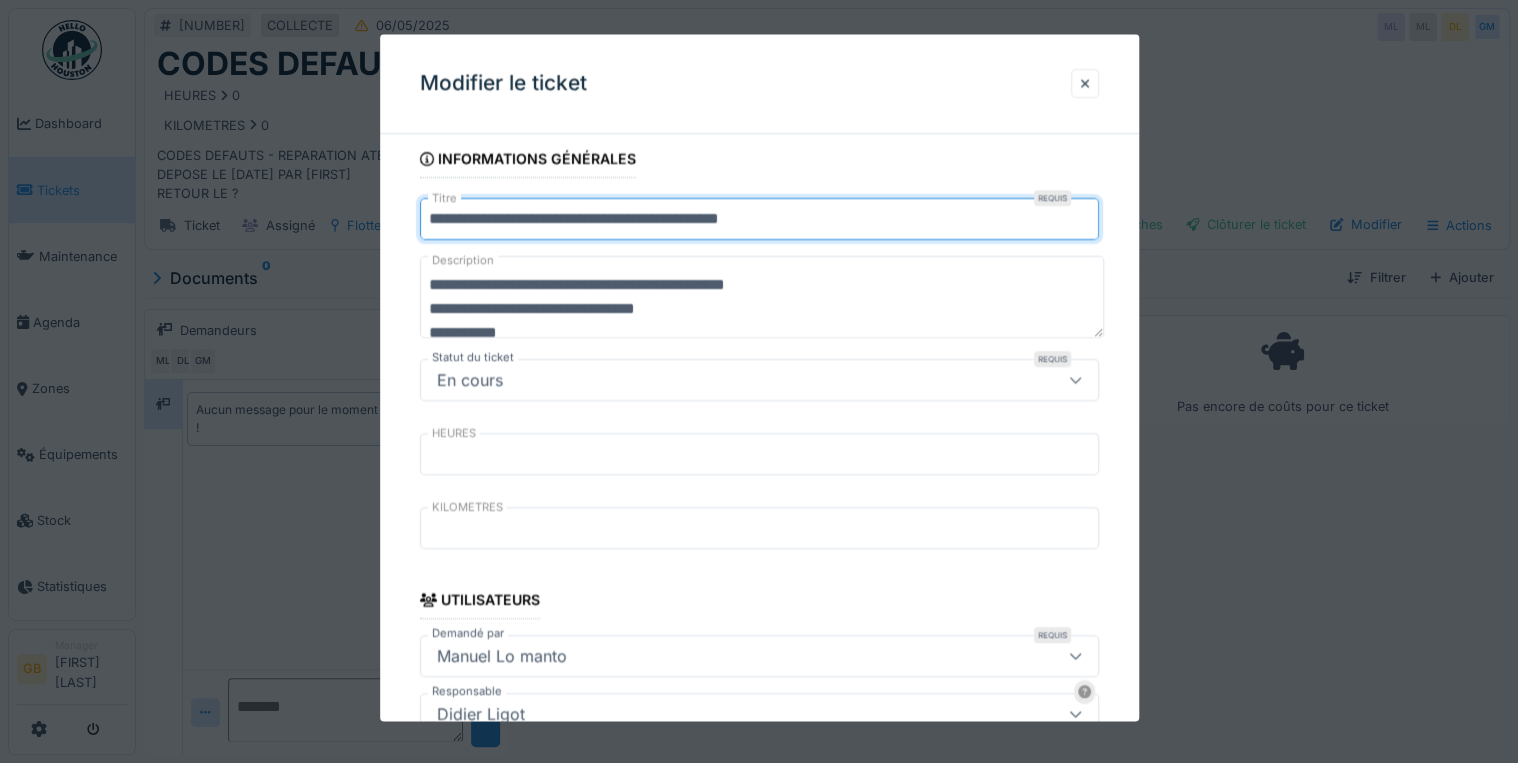 click on "**********" at bounding box center [759, 220] 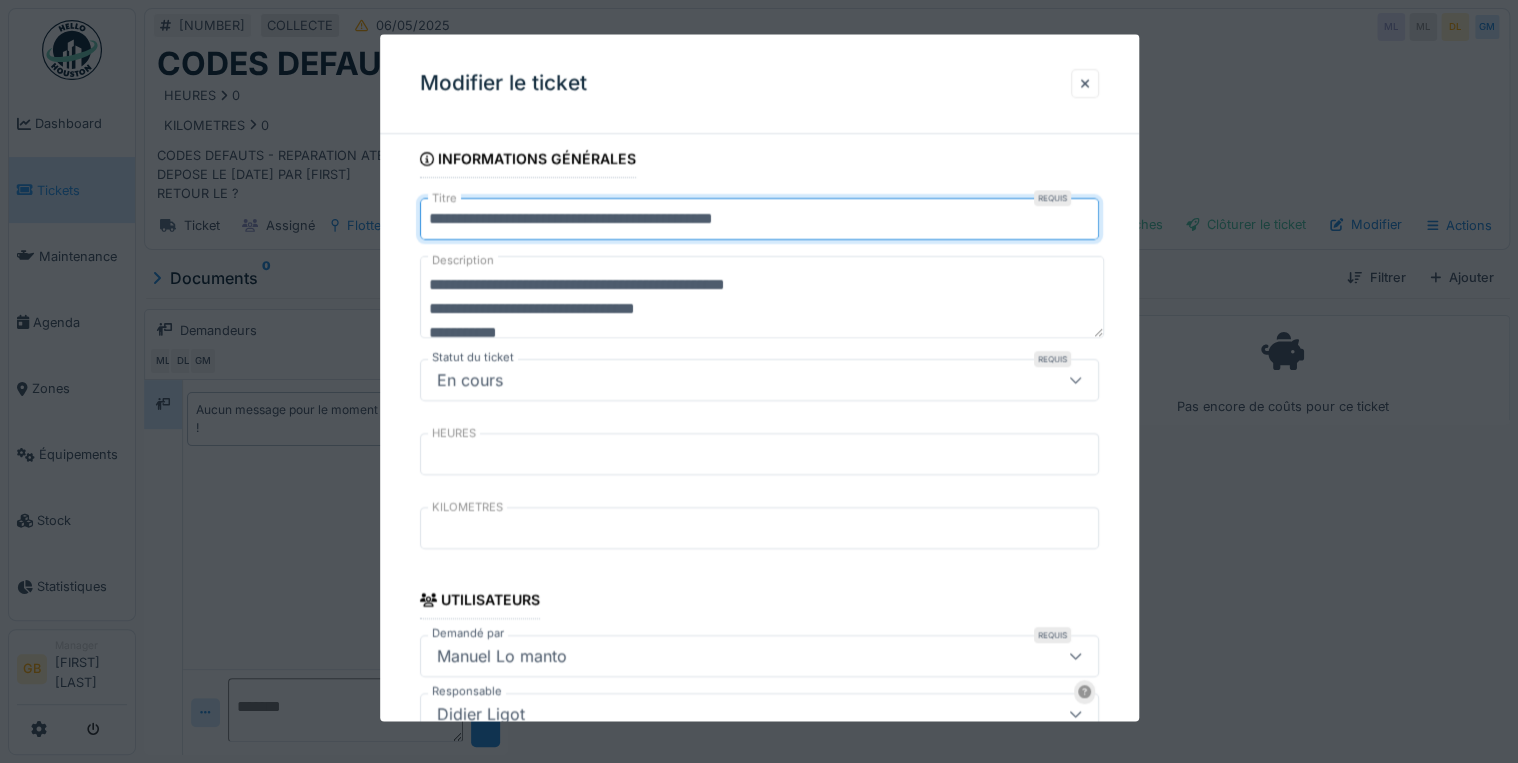 type on "**********" 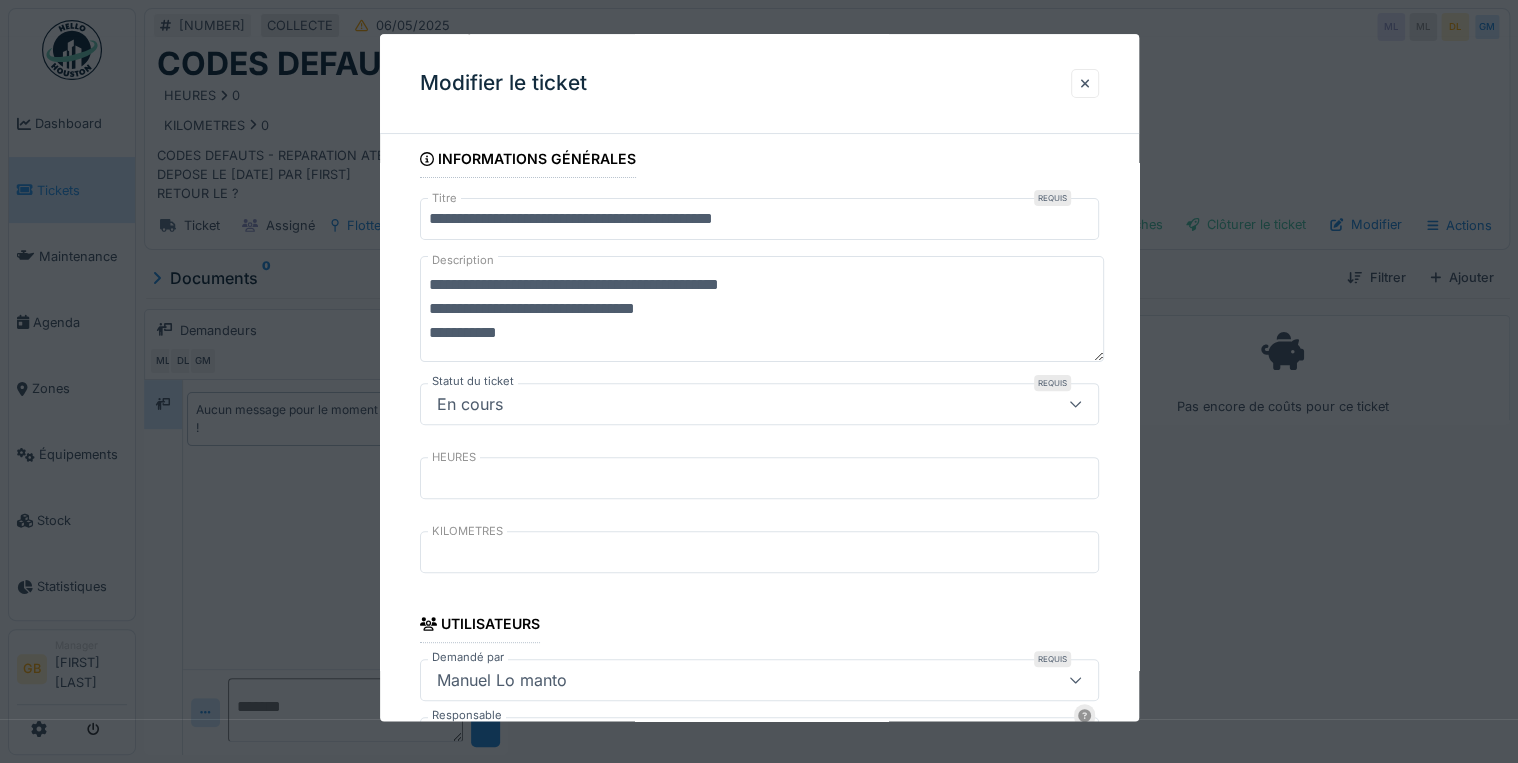 click on "**********" at bounding box center (762, 310) 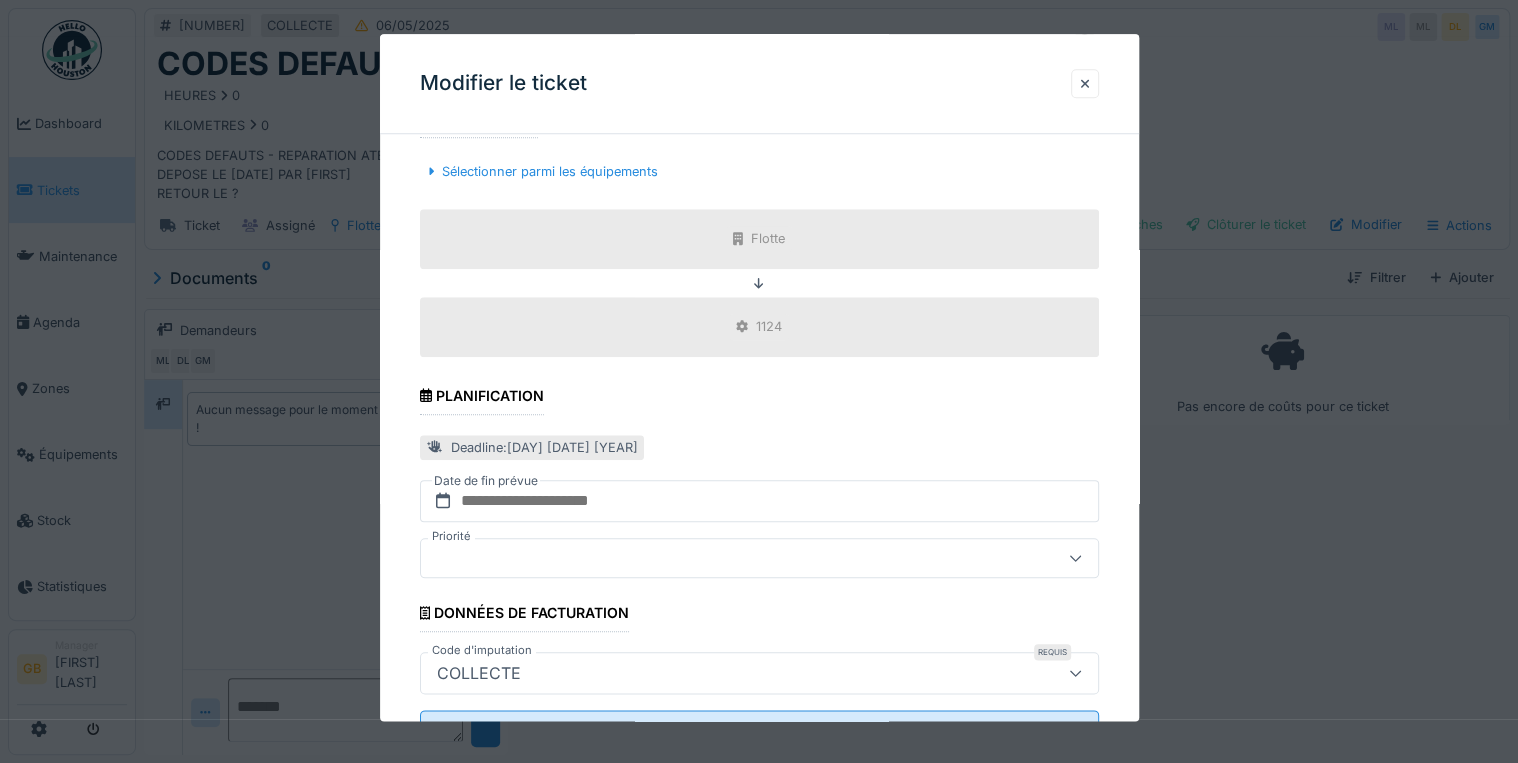 scroll, scrollTop: 880, scrollLeft: 0, axis: vertical 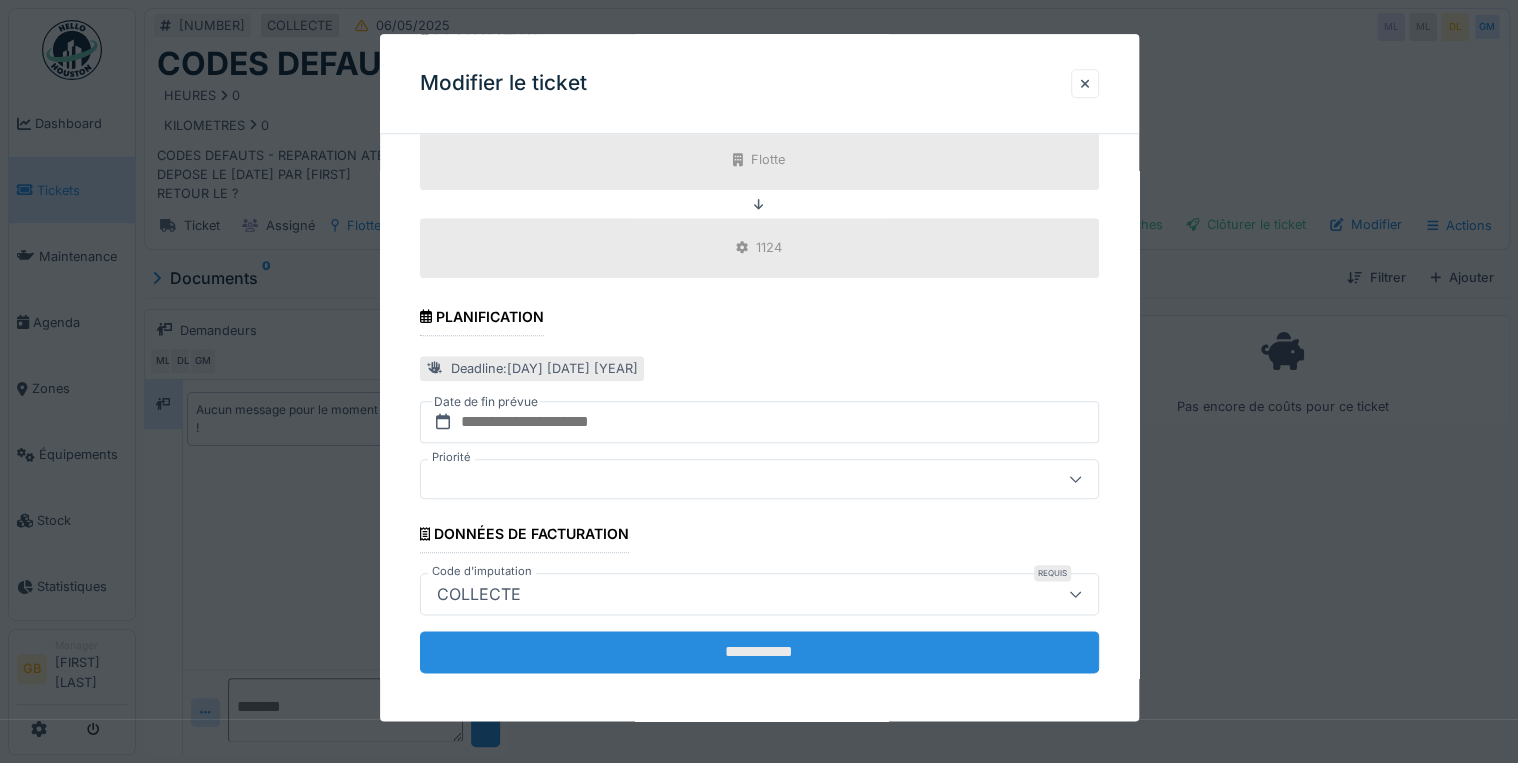 type on "**********" 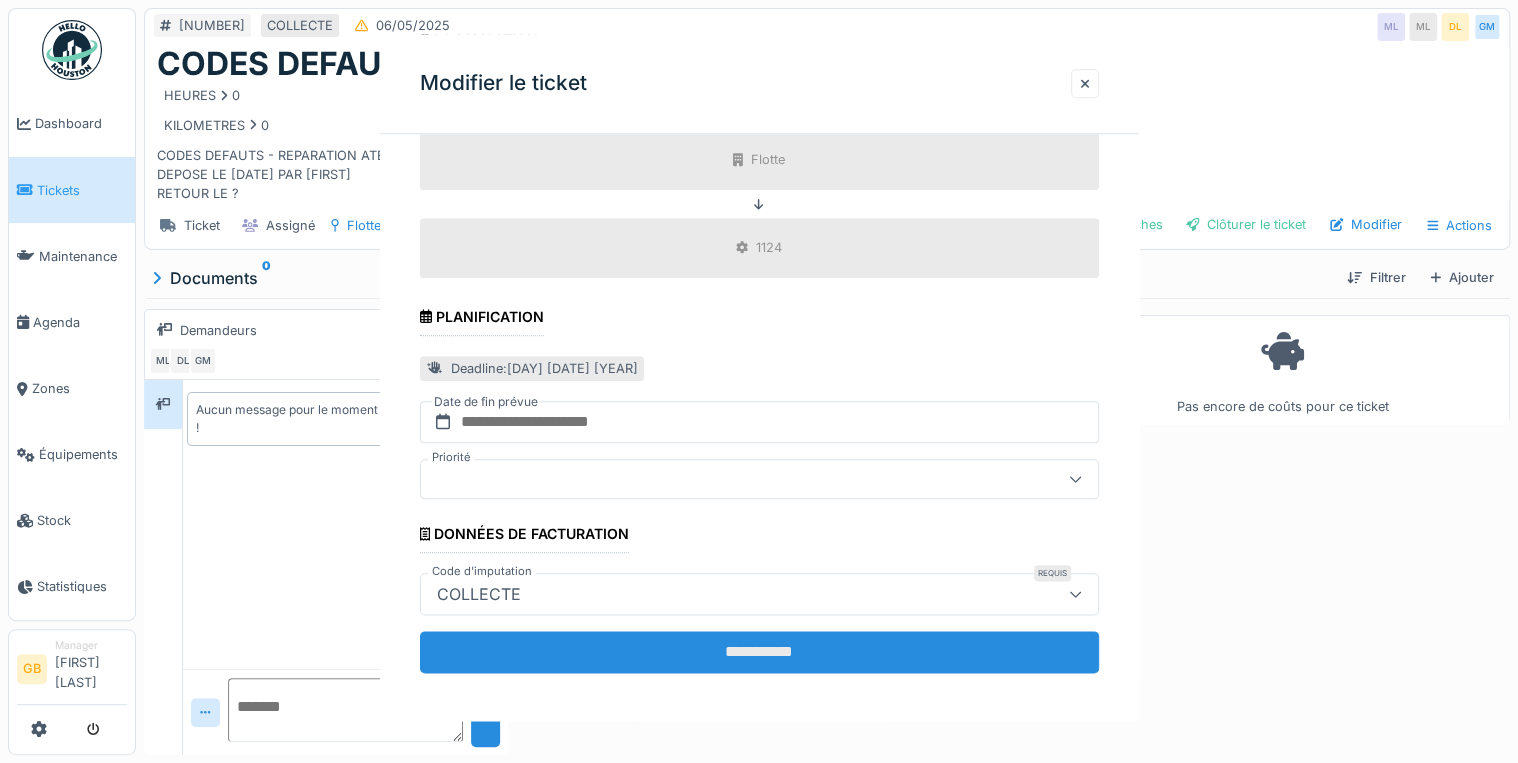 scroll, scrollTop: 0, scrollLeft: 0, axis: both 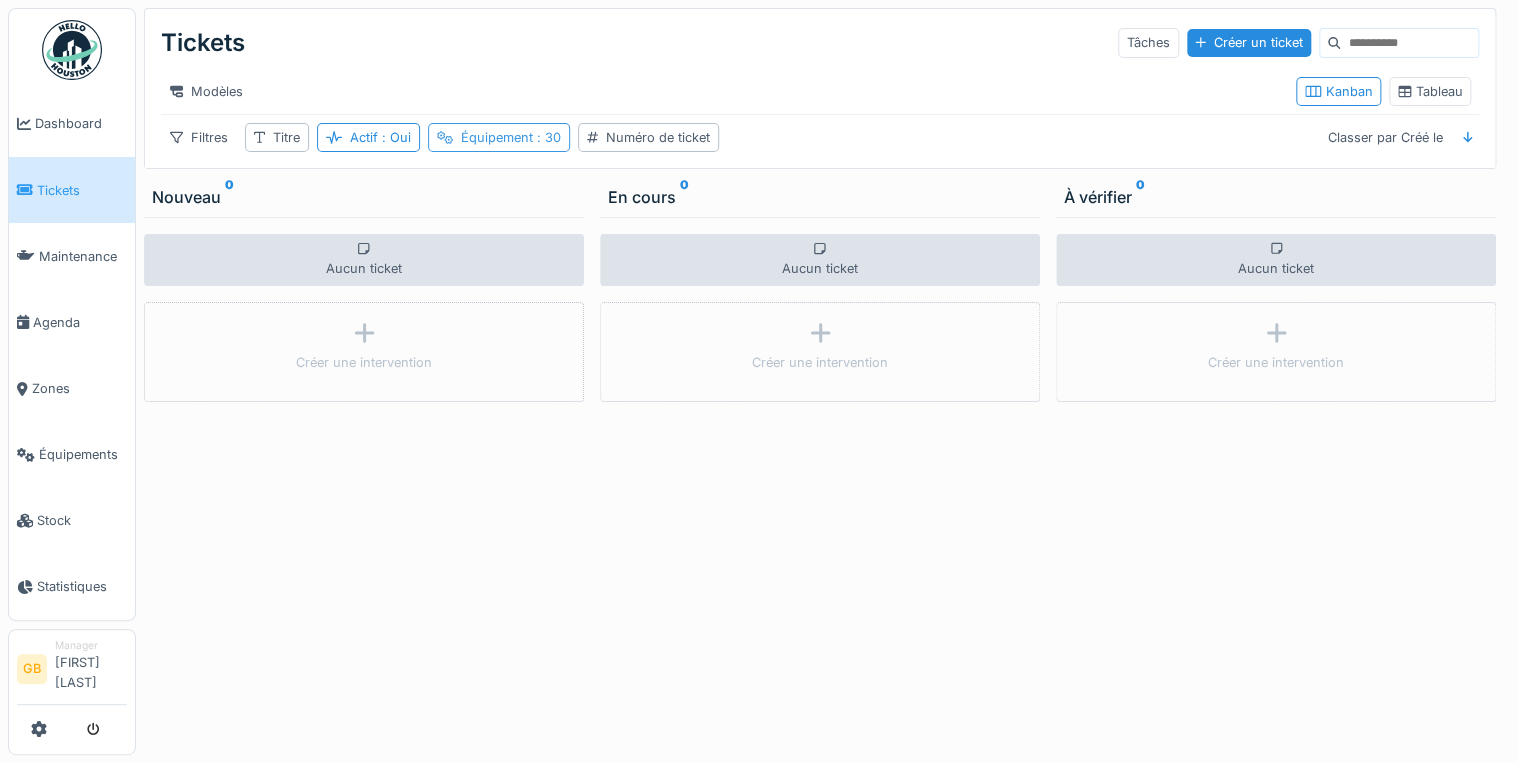 click on "Équipement   :   30" at bounding box center (511, 137) 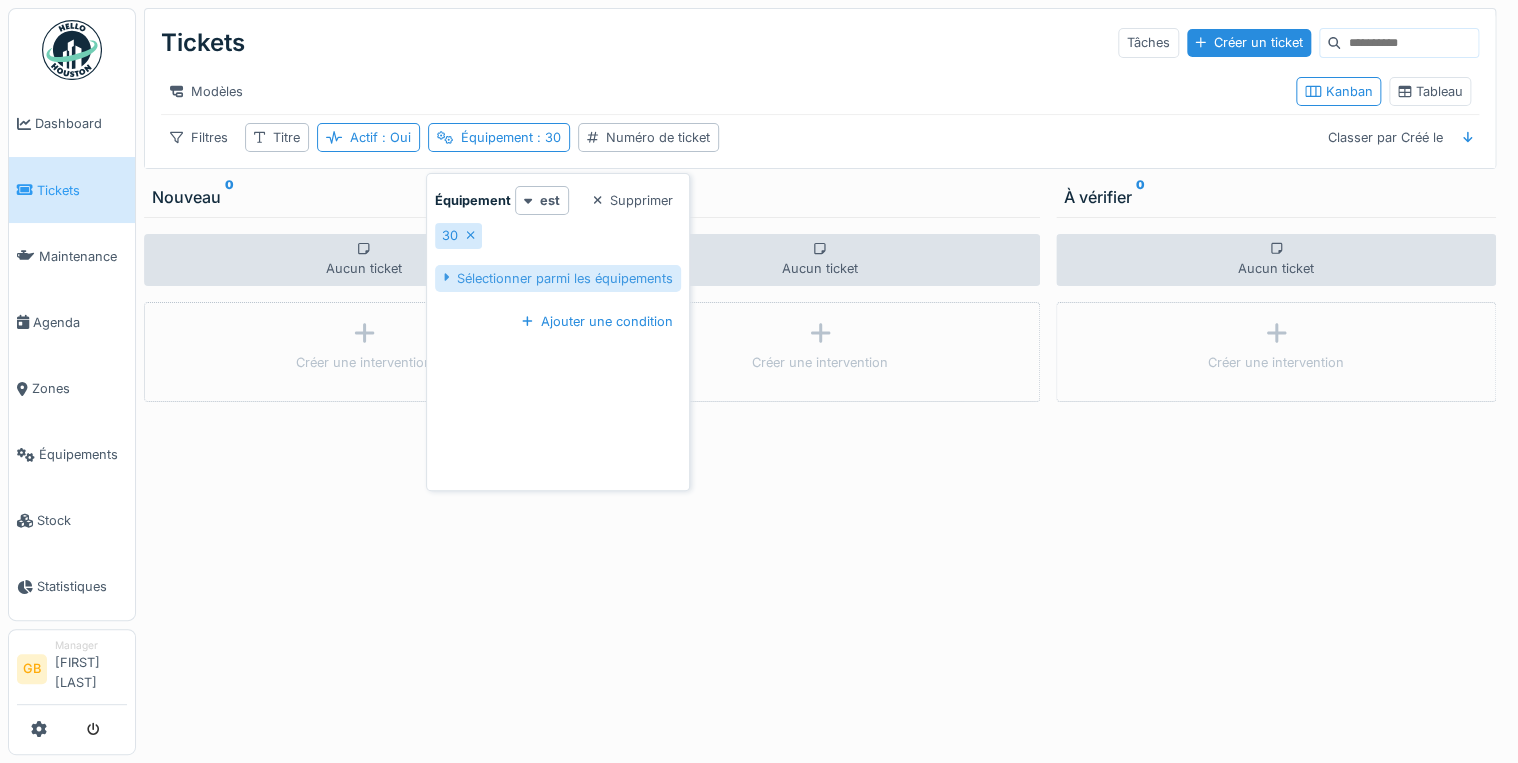 click on "Sélectionner parmi les équipements" at bounding box center (558, 278) 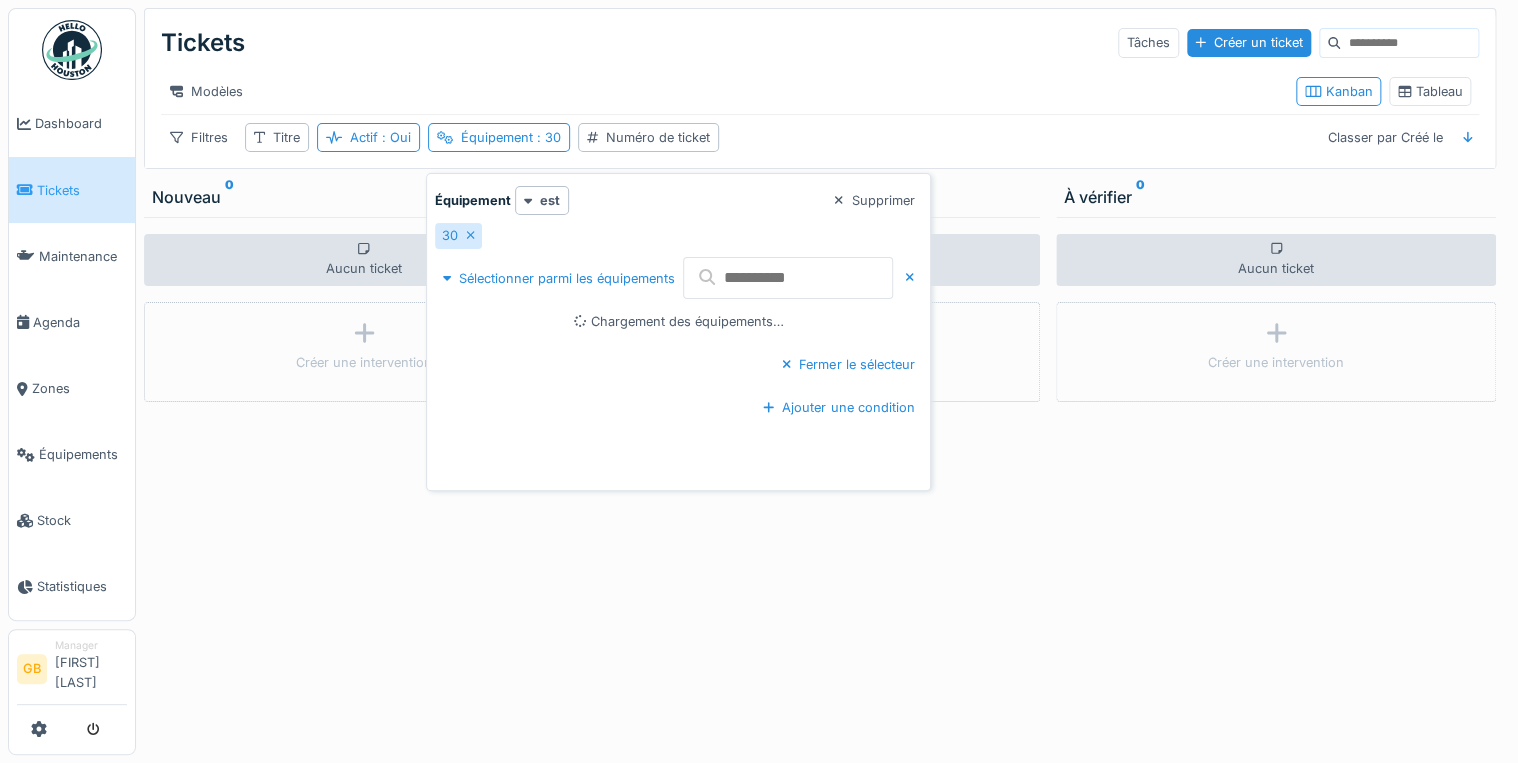 click on "30 Sélectionner parmi les équipements   Chargement des équipements… Fermer le sélecteur" at bounding box center (679, 308) 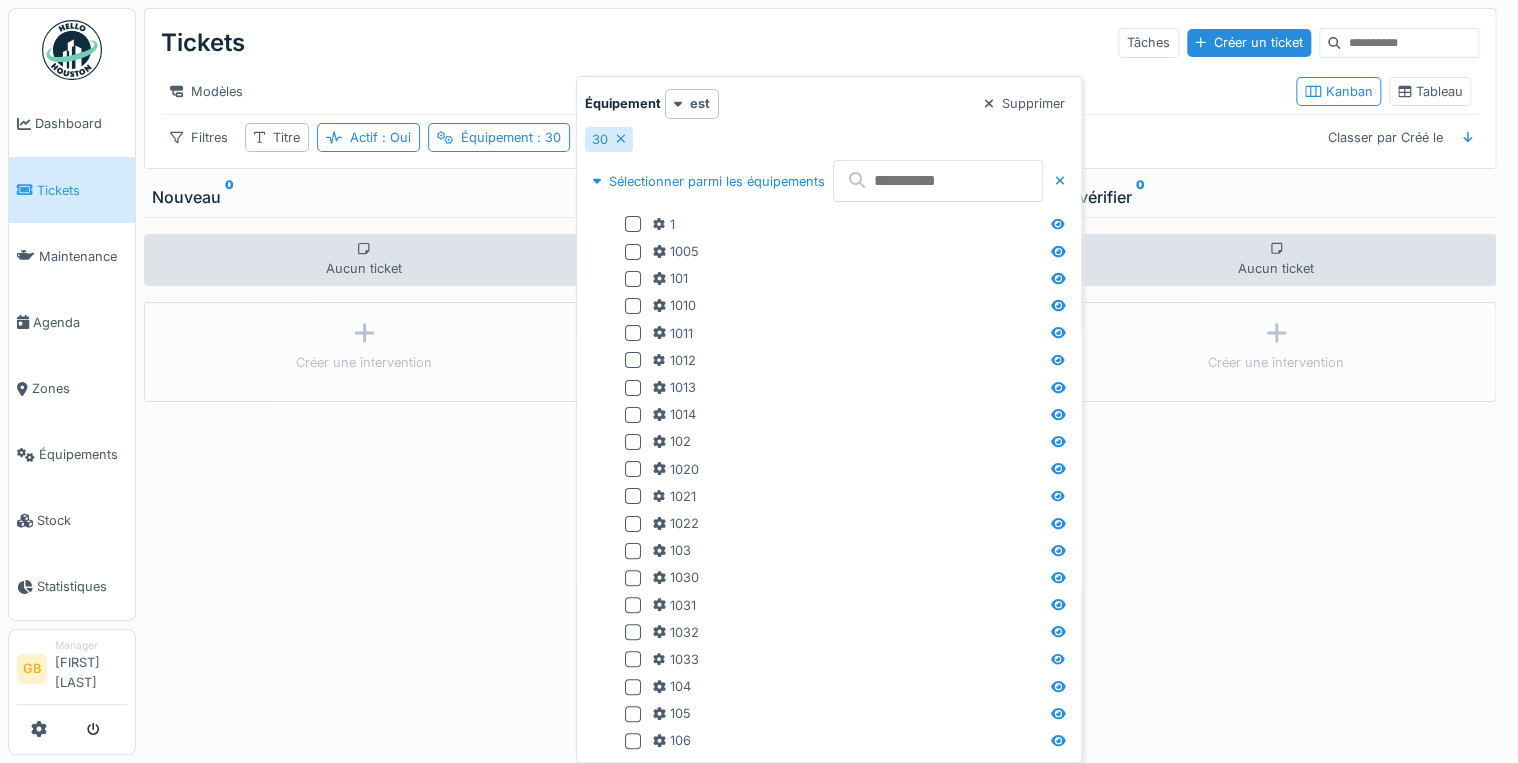click on "Tickets Tâches Créer un ticket" at bounding box center (820, 43) 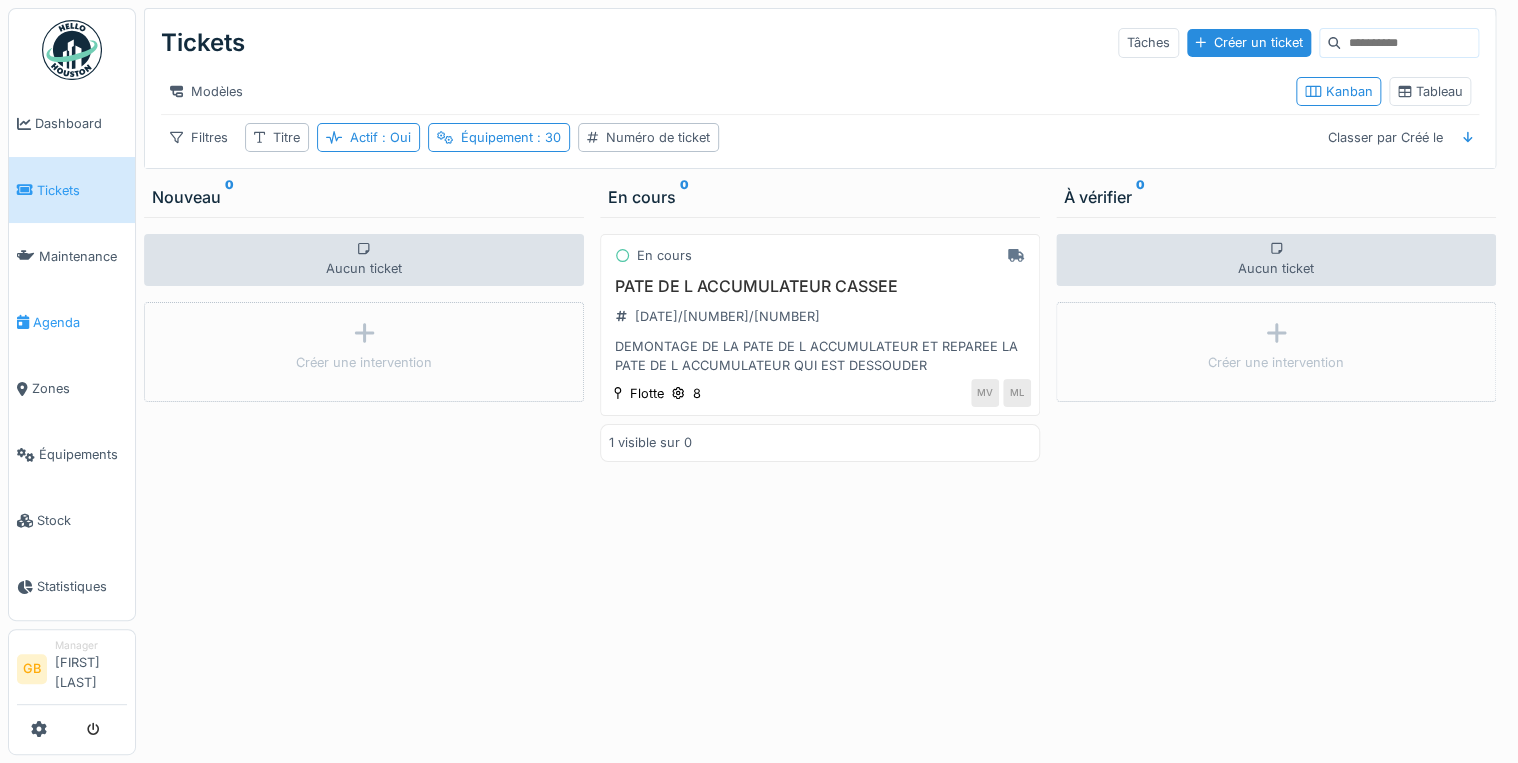 click on "Agenda" at bounding box center (80, 322) 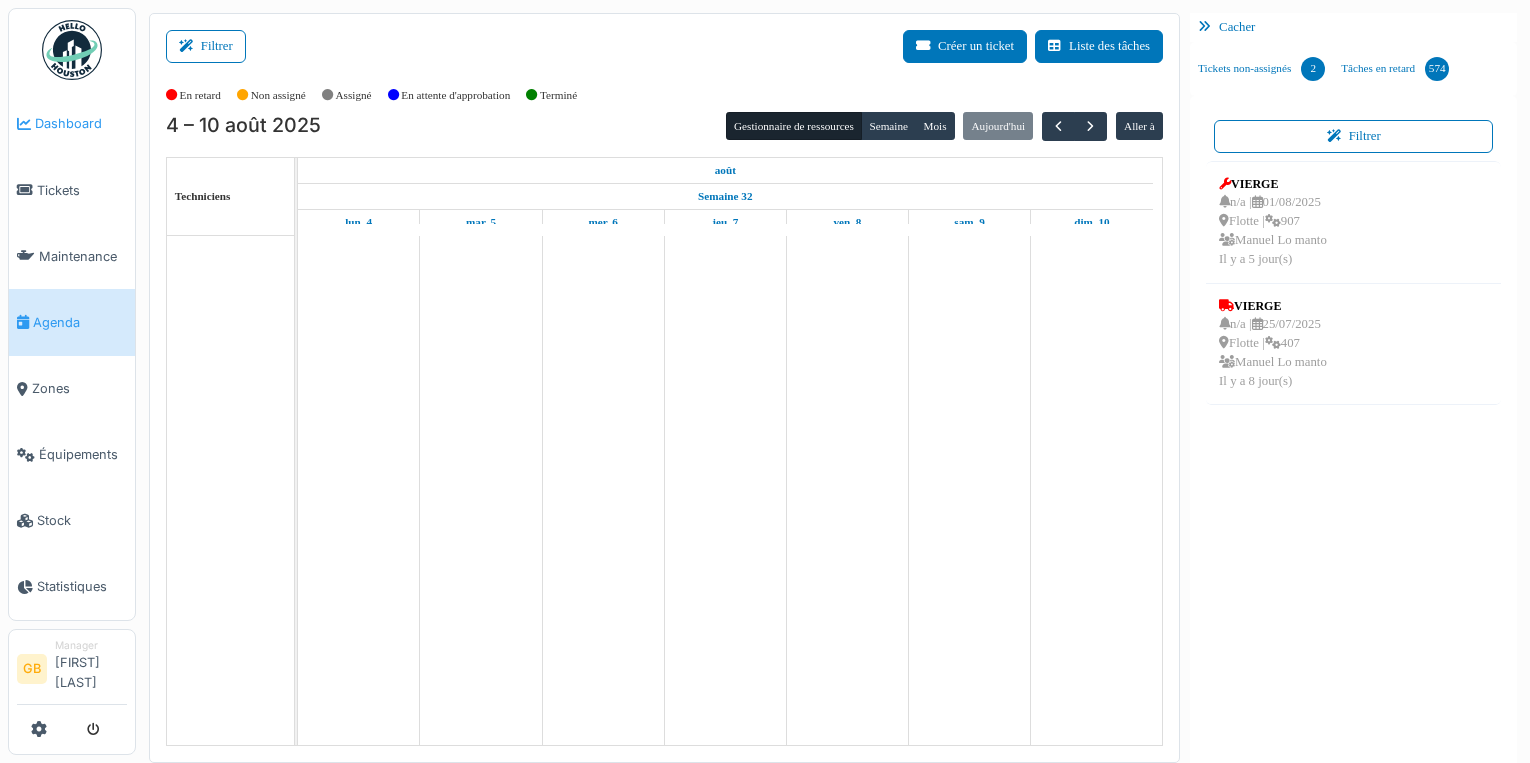 scroll, scrollTop: 0, scrollLeft: 0, axis: both 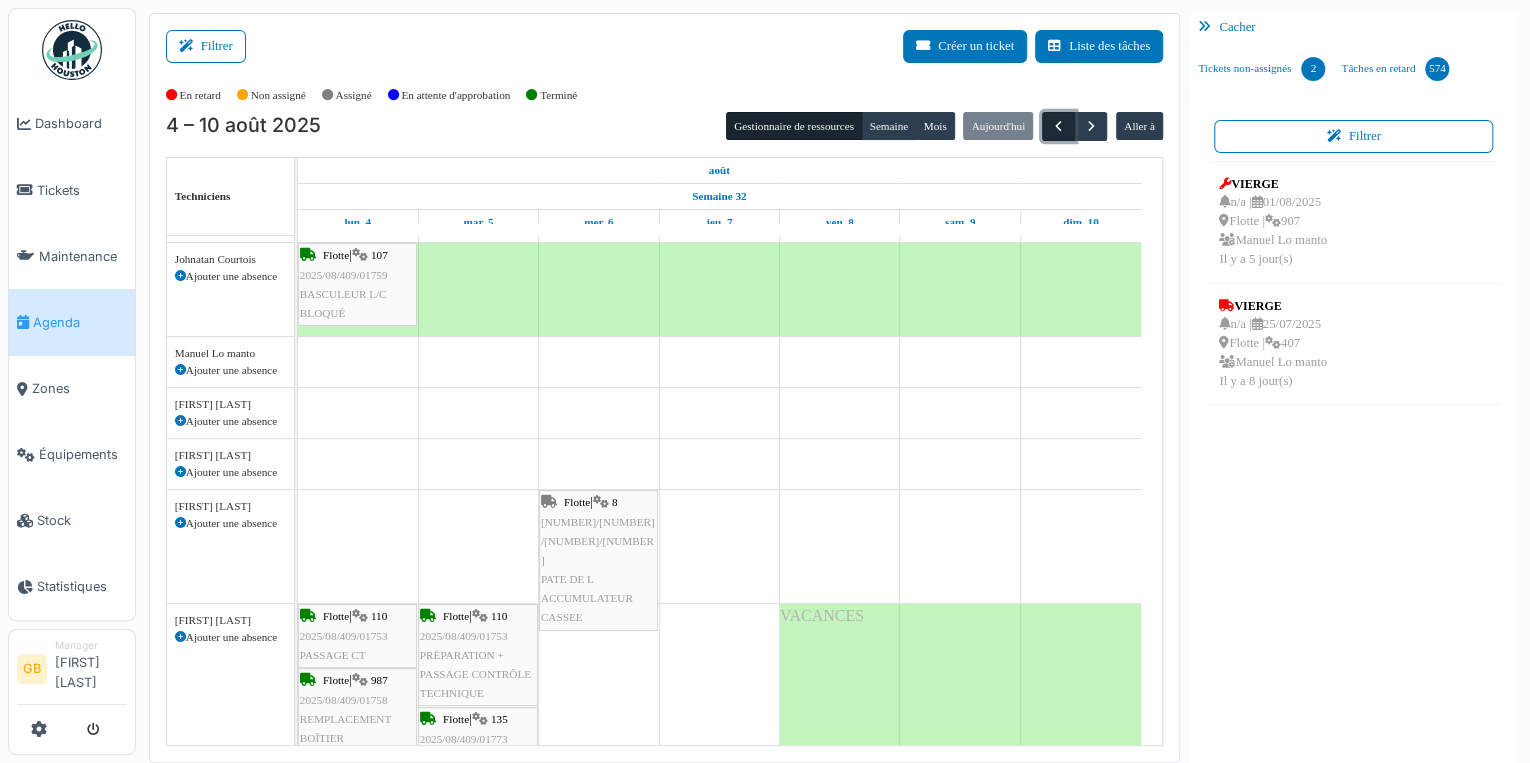 click at bounding box center (1058, 126) 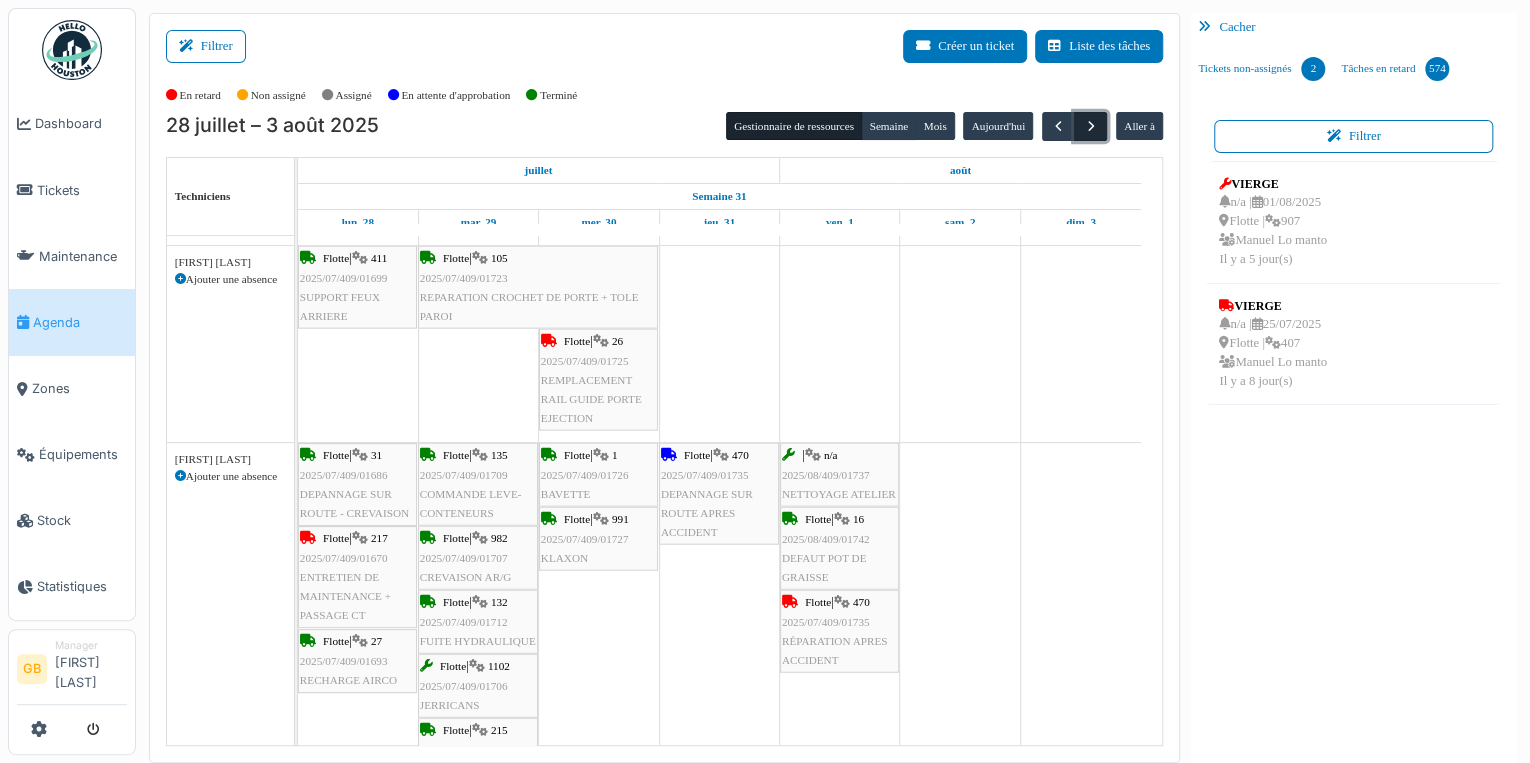 click at bounding box center [1090, 126] 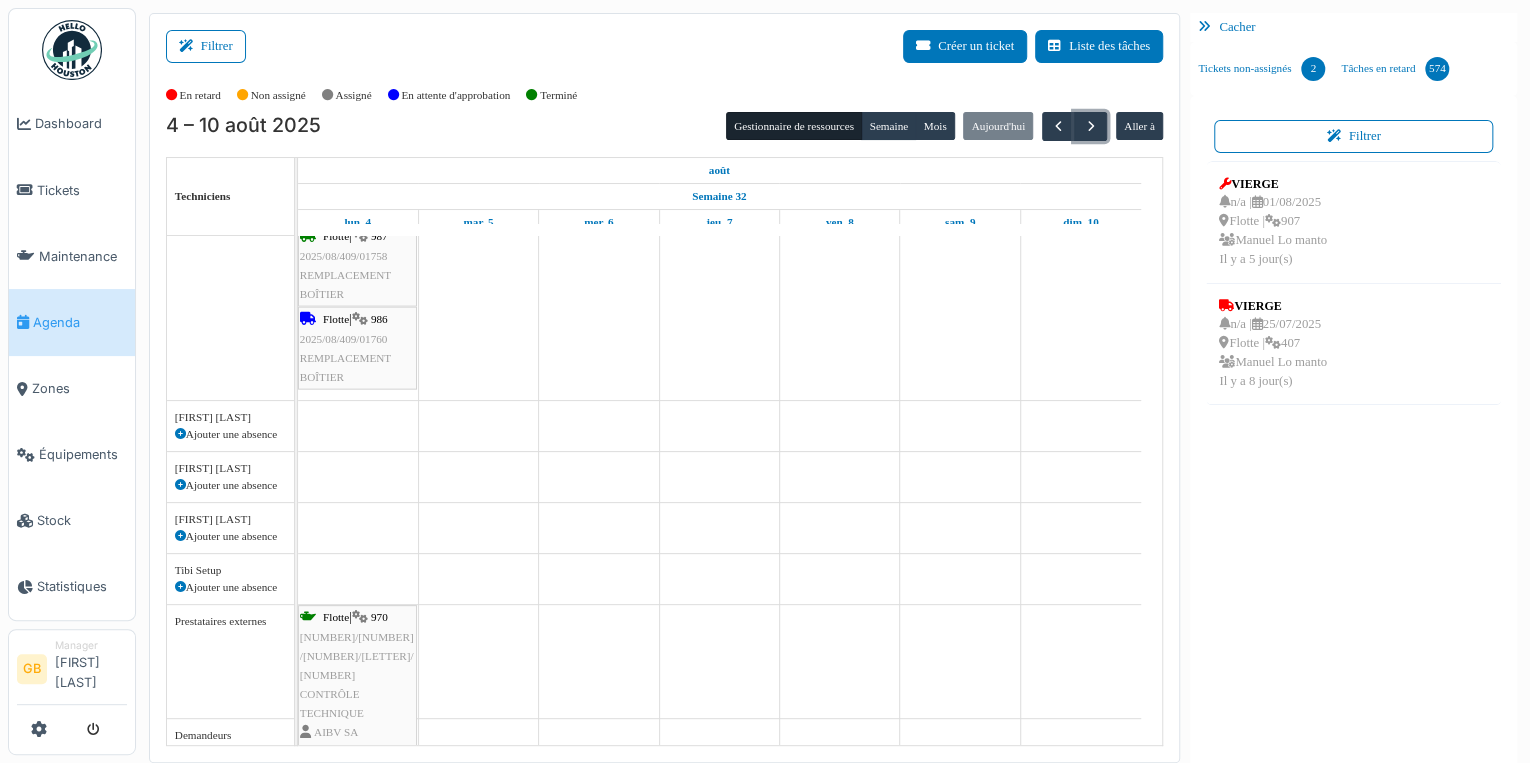 scroll, scrollTop: 2320, scrollLeft: 0, axis: vertical 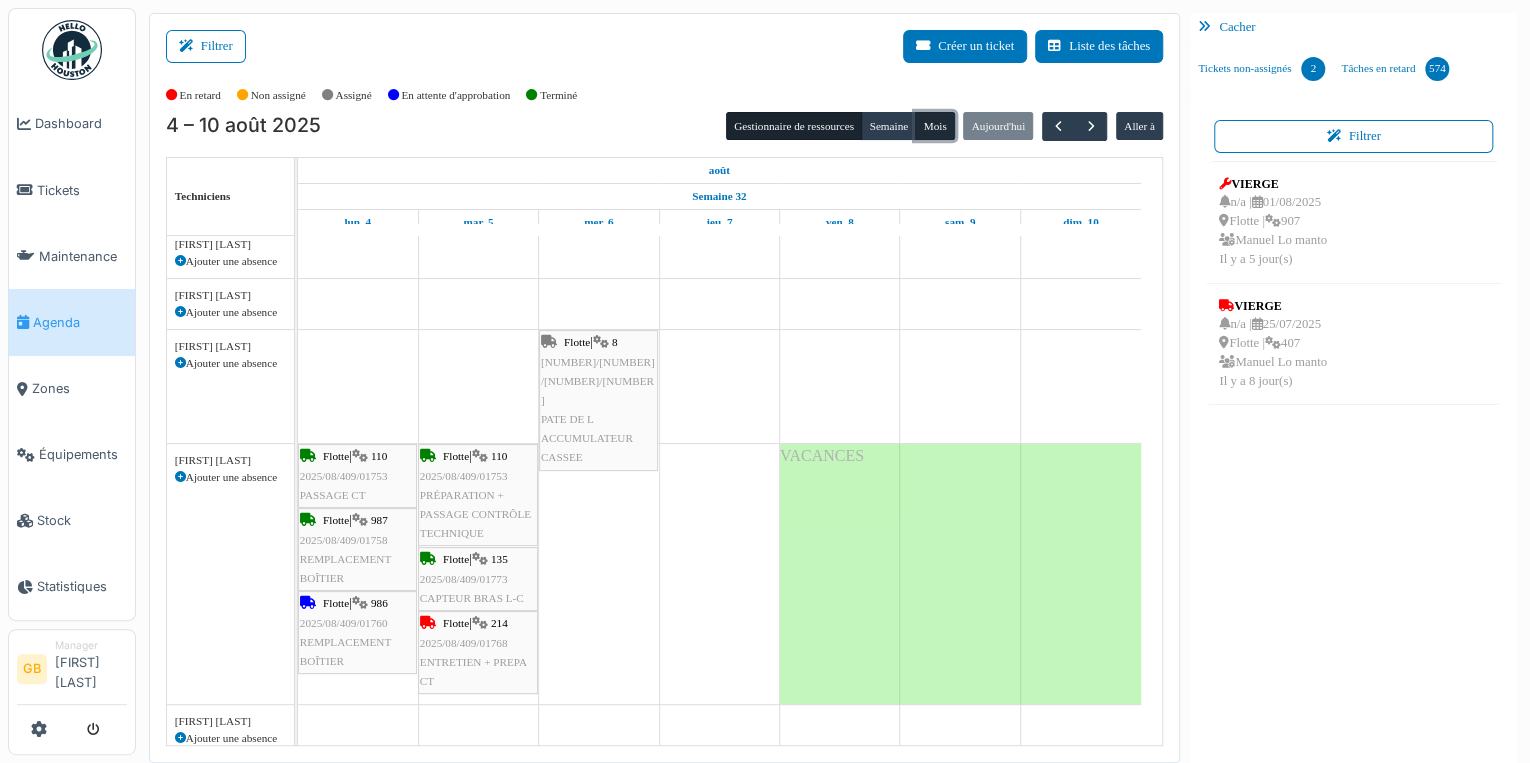 click on "Mois" at bounding box center [935, 126] 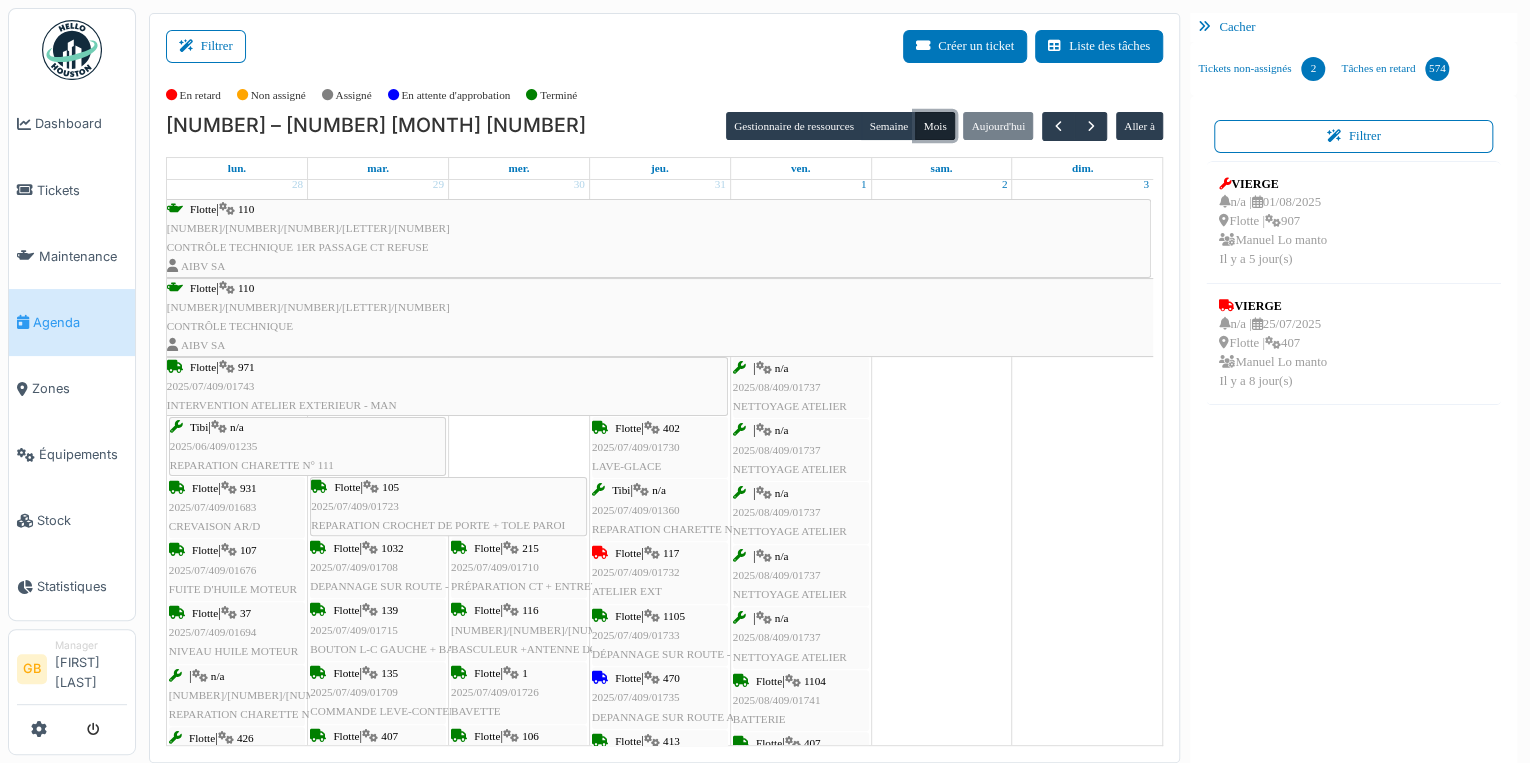 scroll, scrollTop: 0, scrollLeft: 0, axis: both 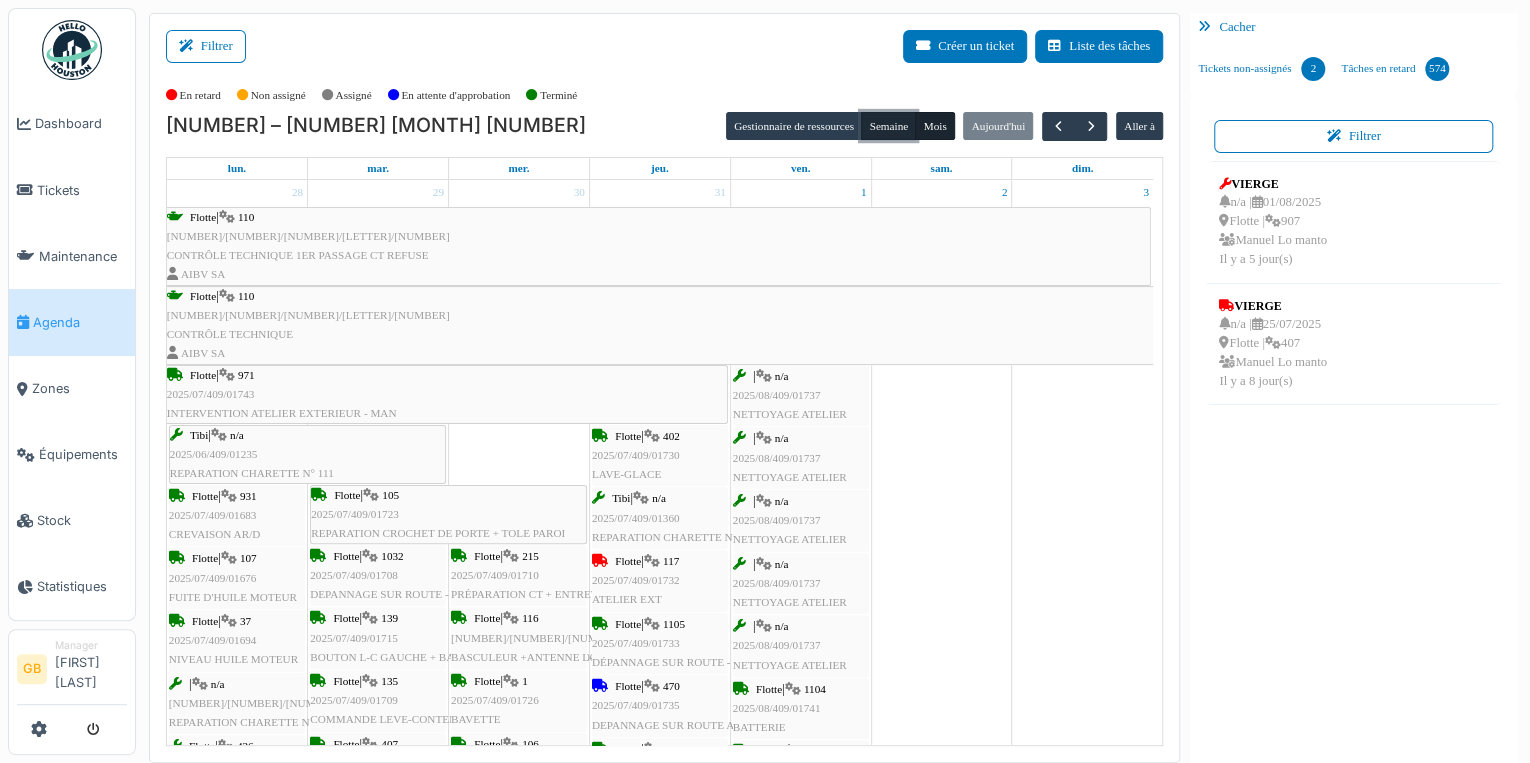 click on "Semaine" at bounding box center [888, 126] 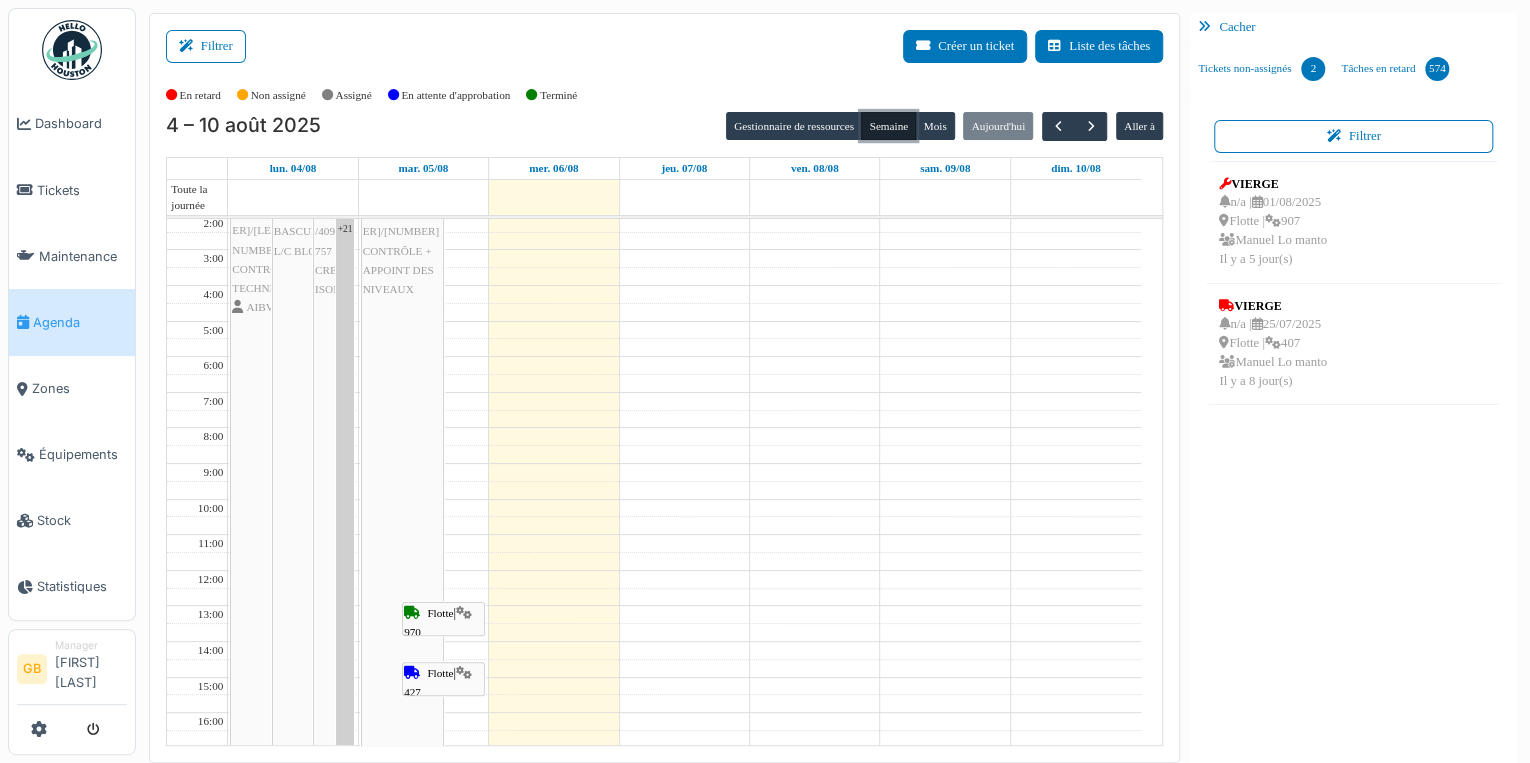 scroll, scrollTop: 0, scrollLeft: 0, axis: both 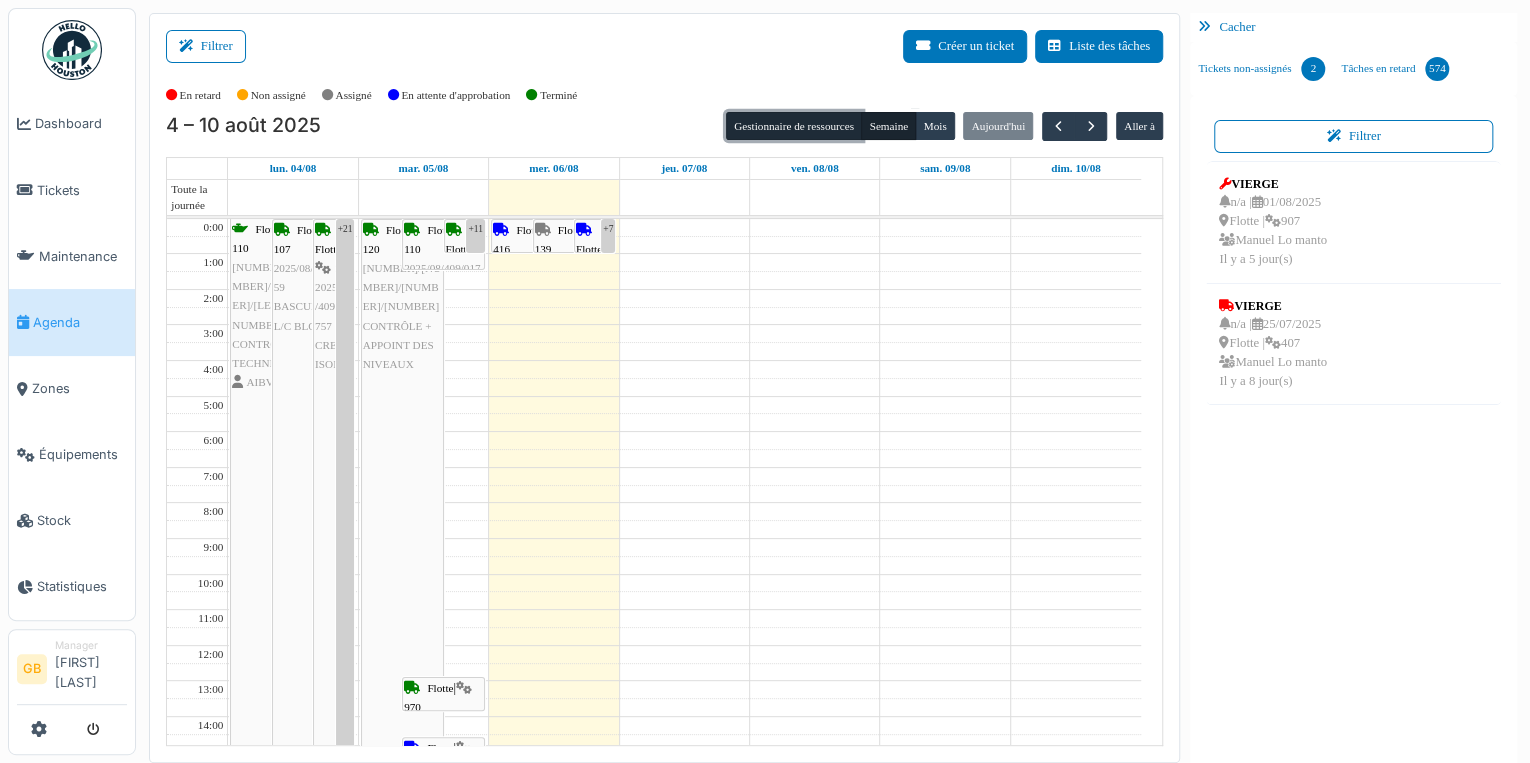 click on "Gestionnaire de ressources" at bounding box center [794, 126] 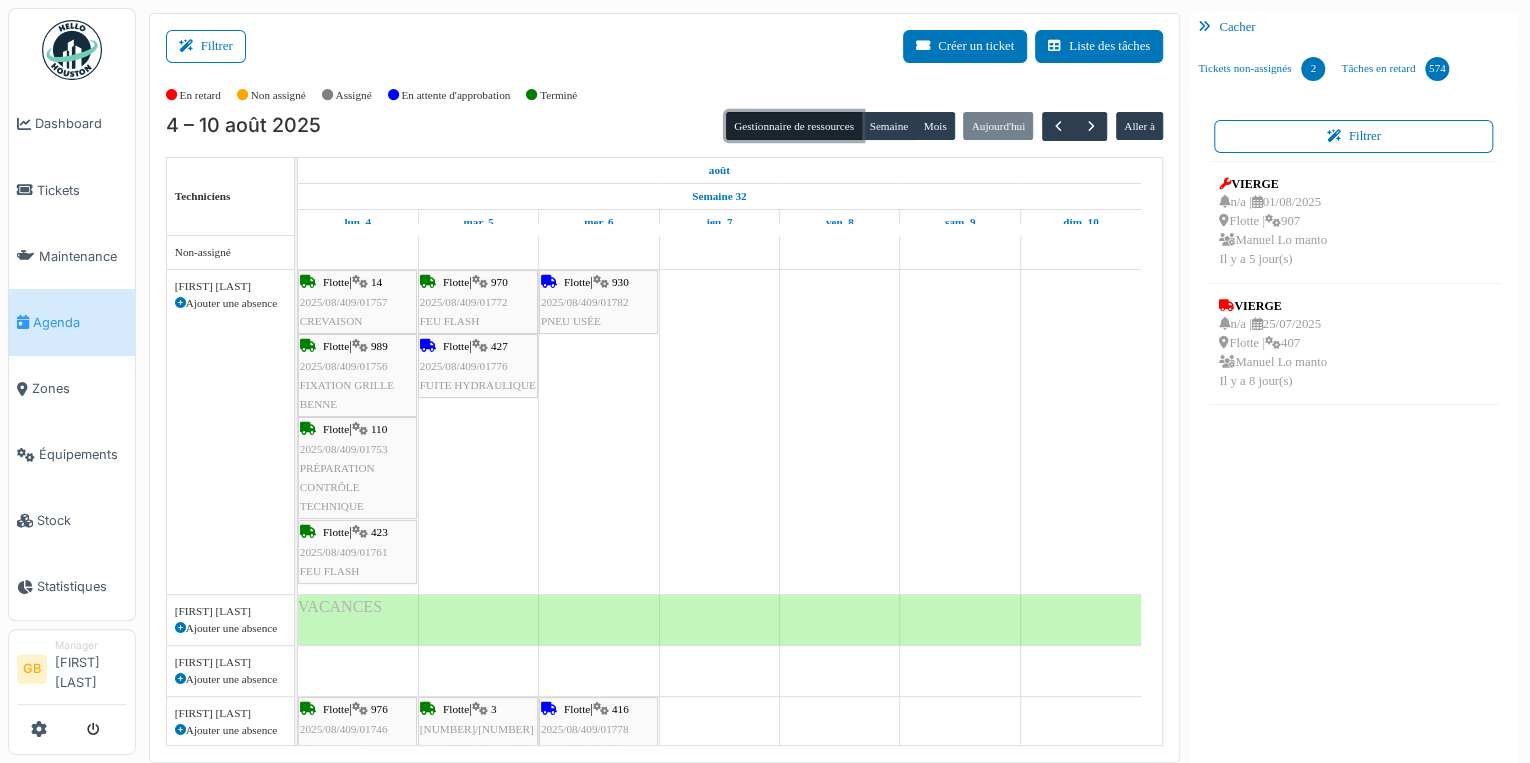 scroll, scrollTop: 65, scrollLeft: 0, axis: vertical 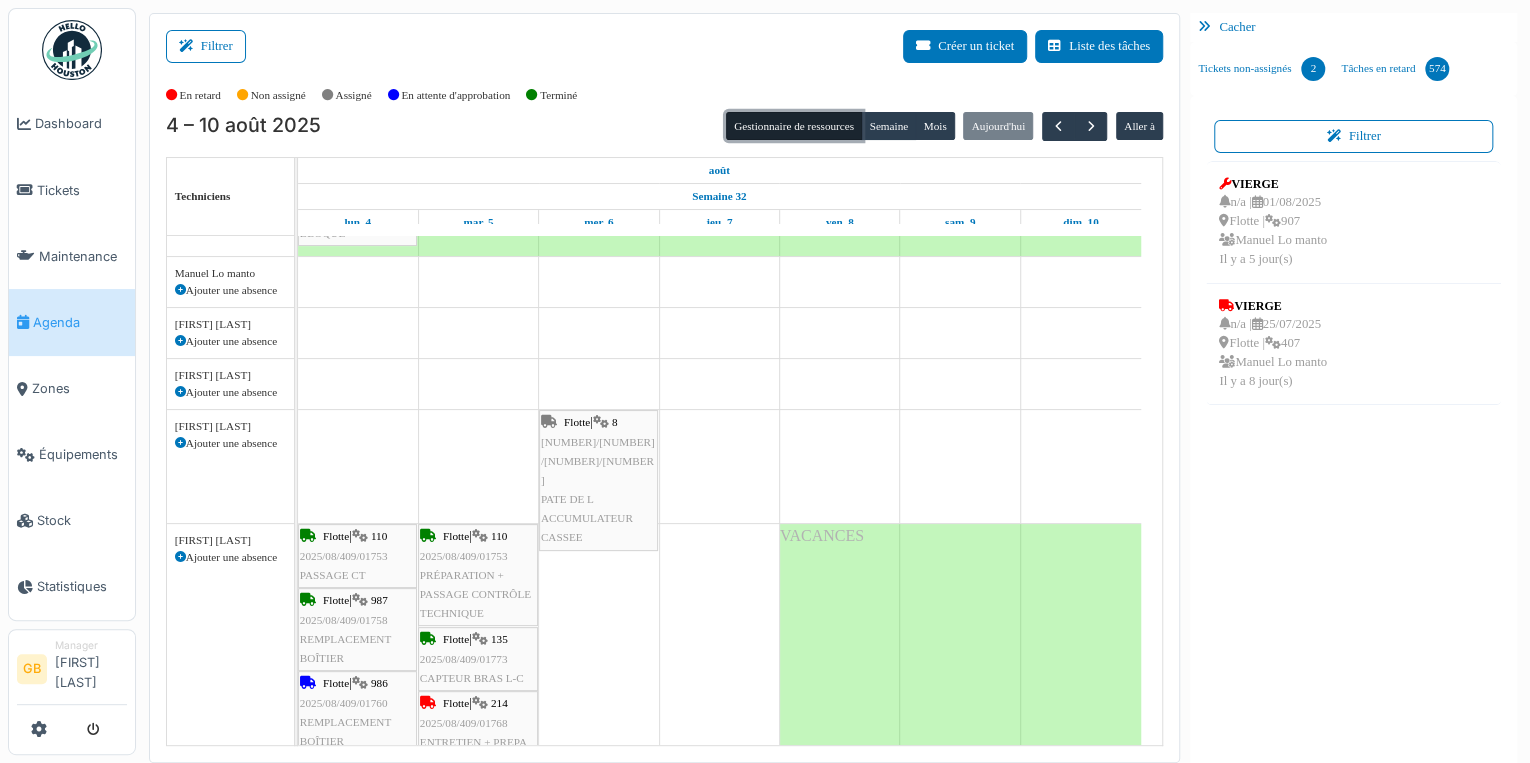 click at bounding box center [478, -343] 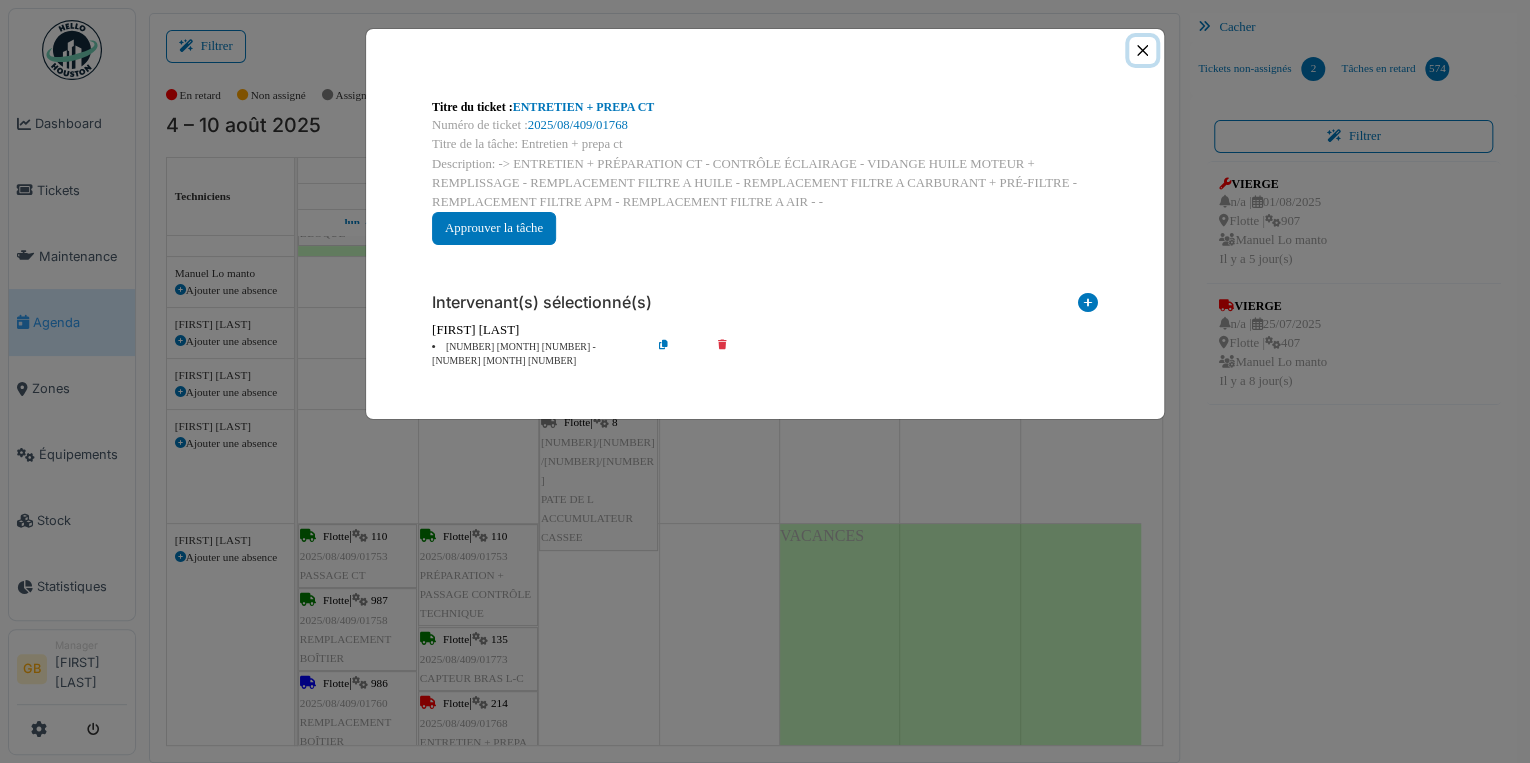 click at bounding box center (1142, 50) 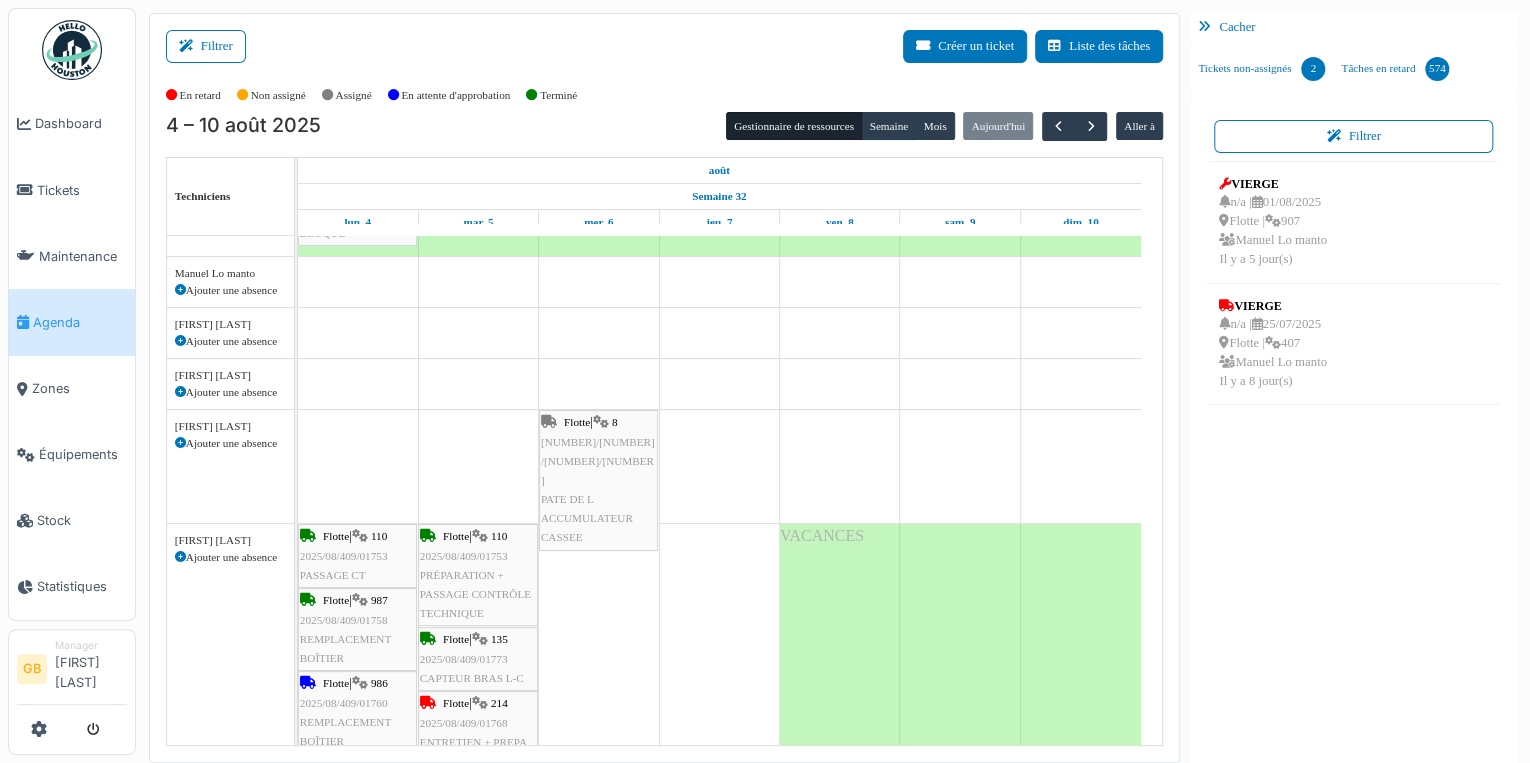 scroll, scrollTop: 2400, scrollLeft: 0, axis: vertical 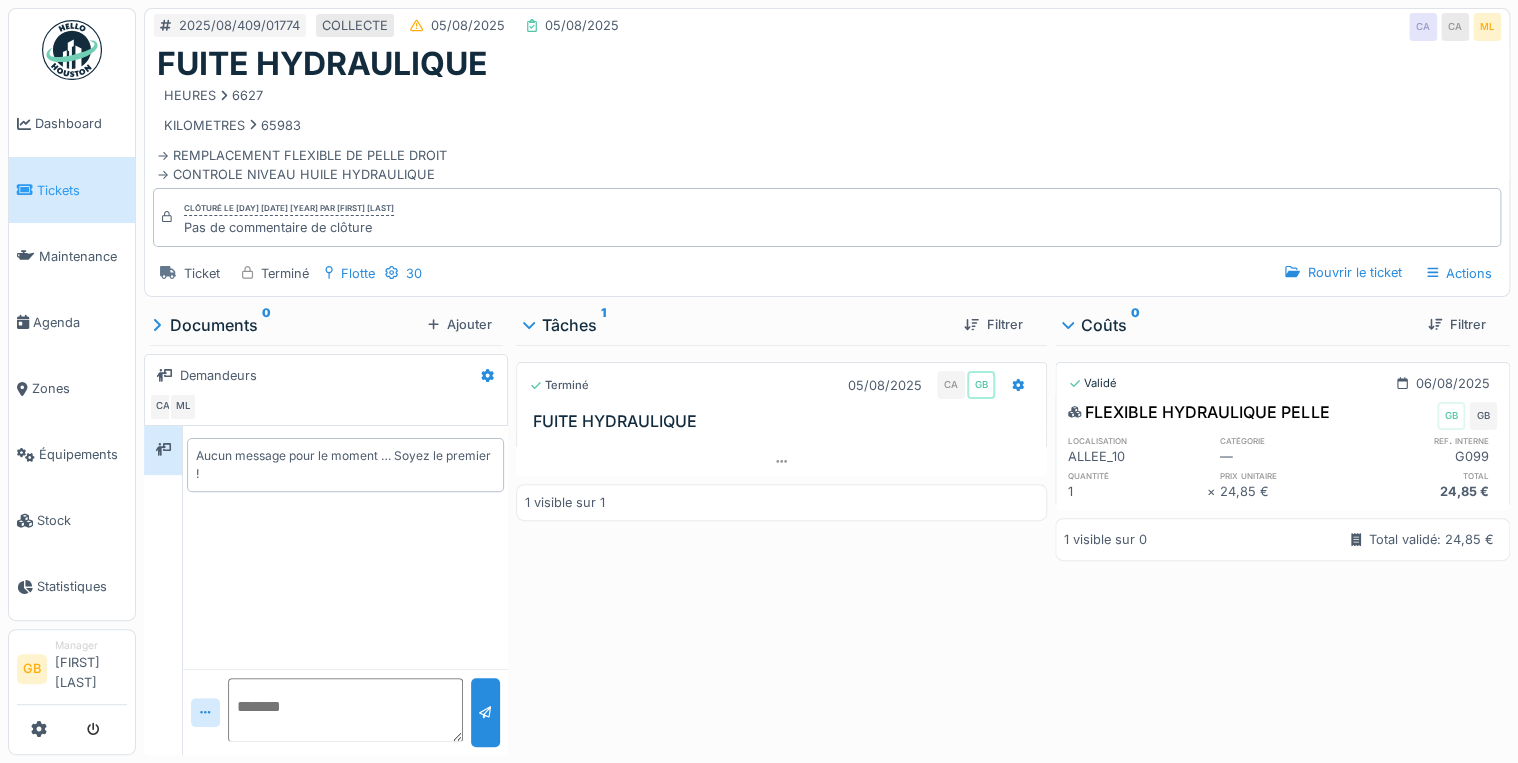 click on "Tickets" at bounding box center [82, 190] 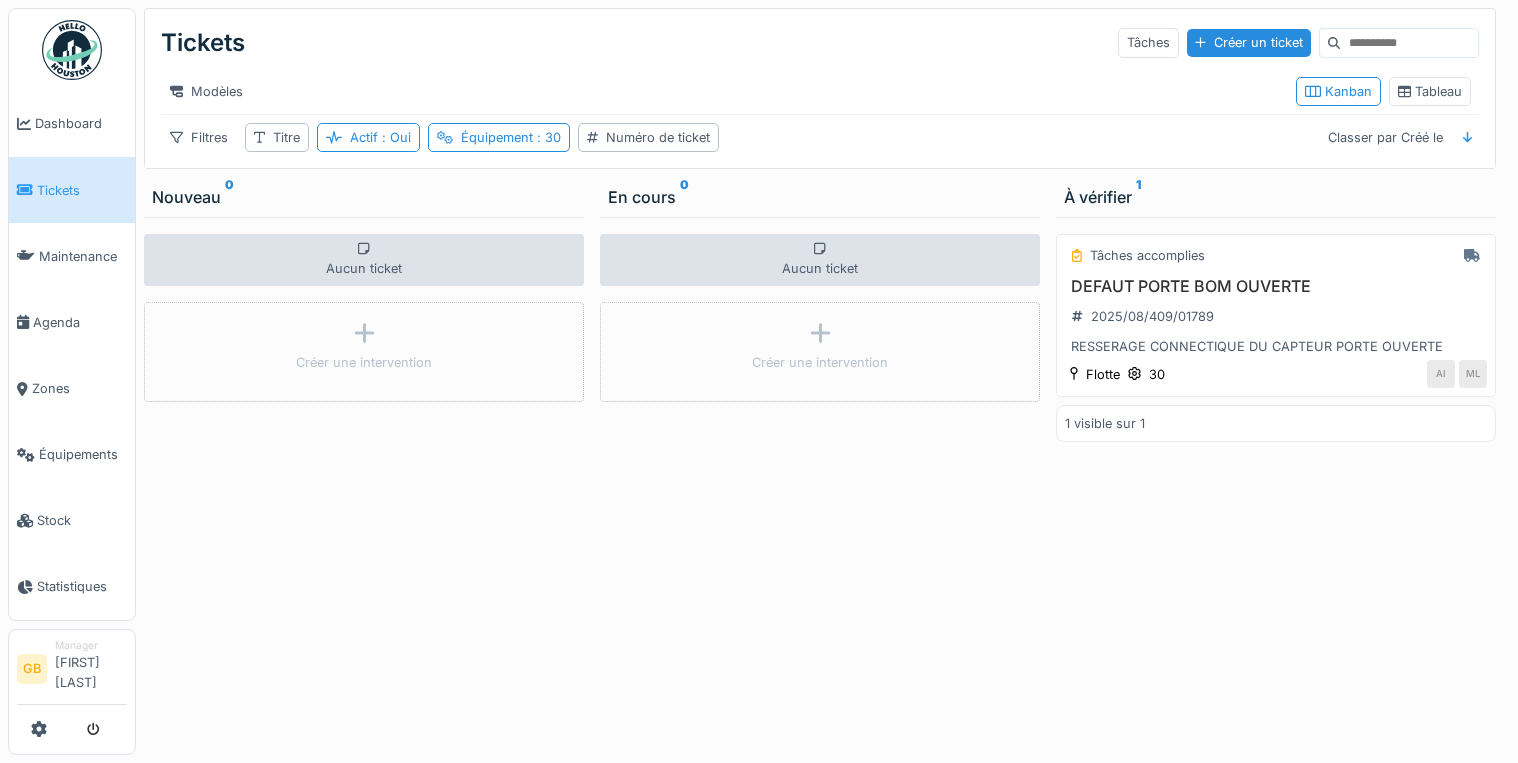scroll, scrollTop: 0, scrollLeft: 0, axis: both 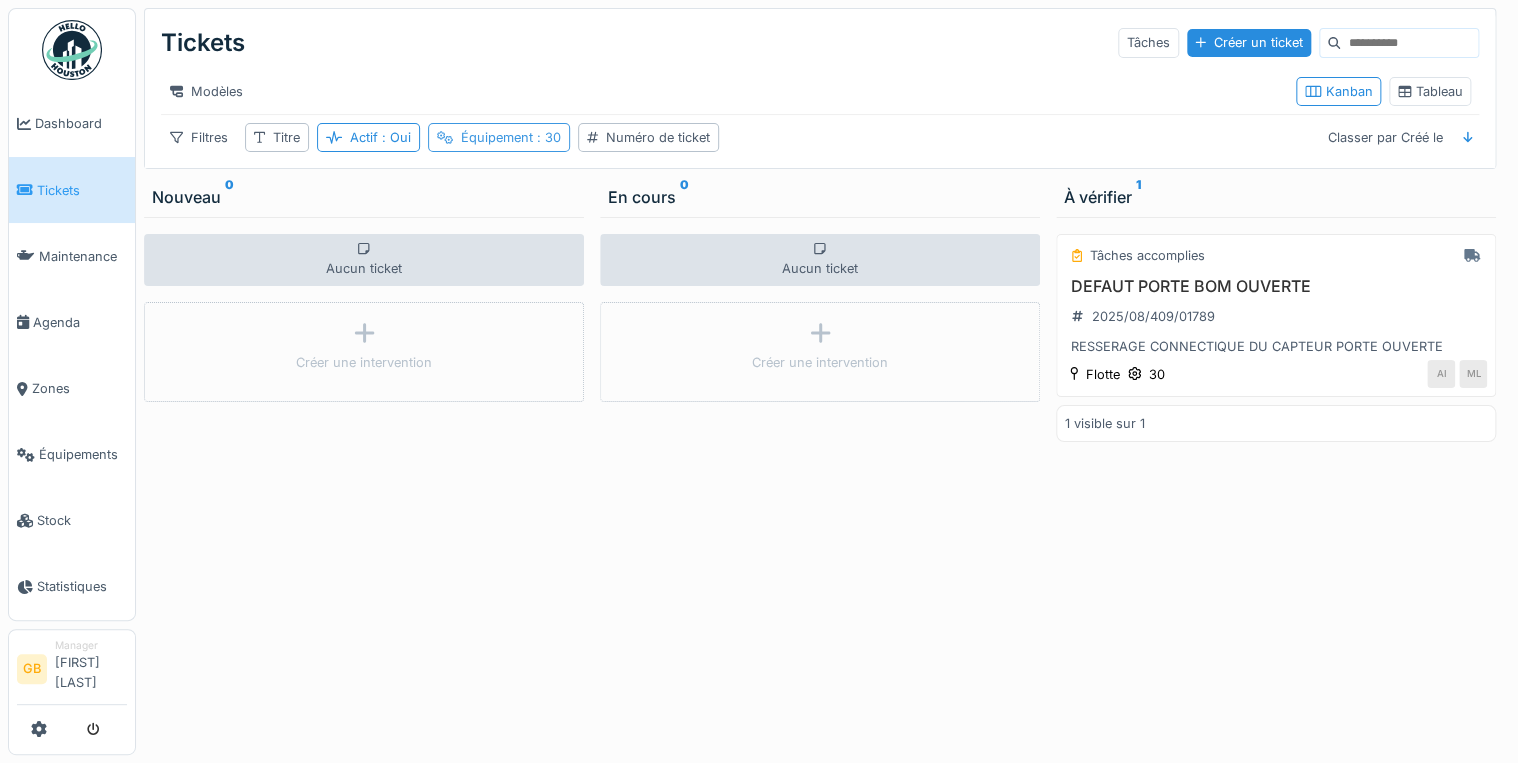 click on "Équipement   :   30" at bounding box center [511, 137] 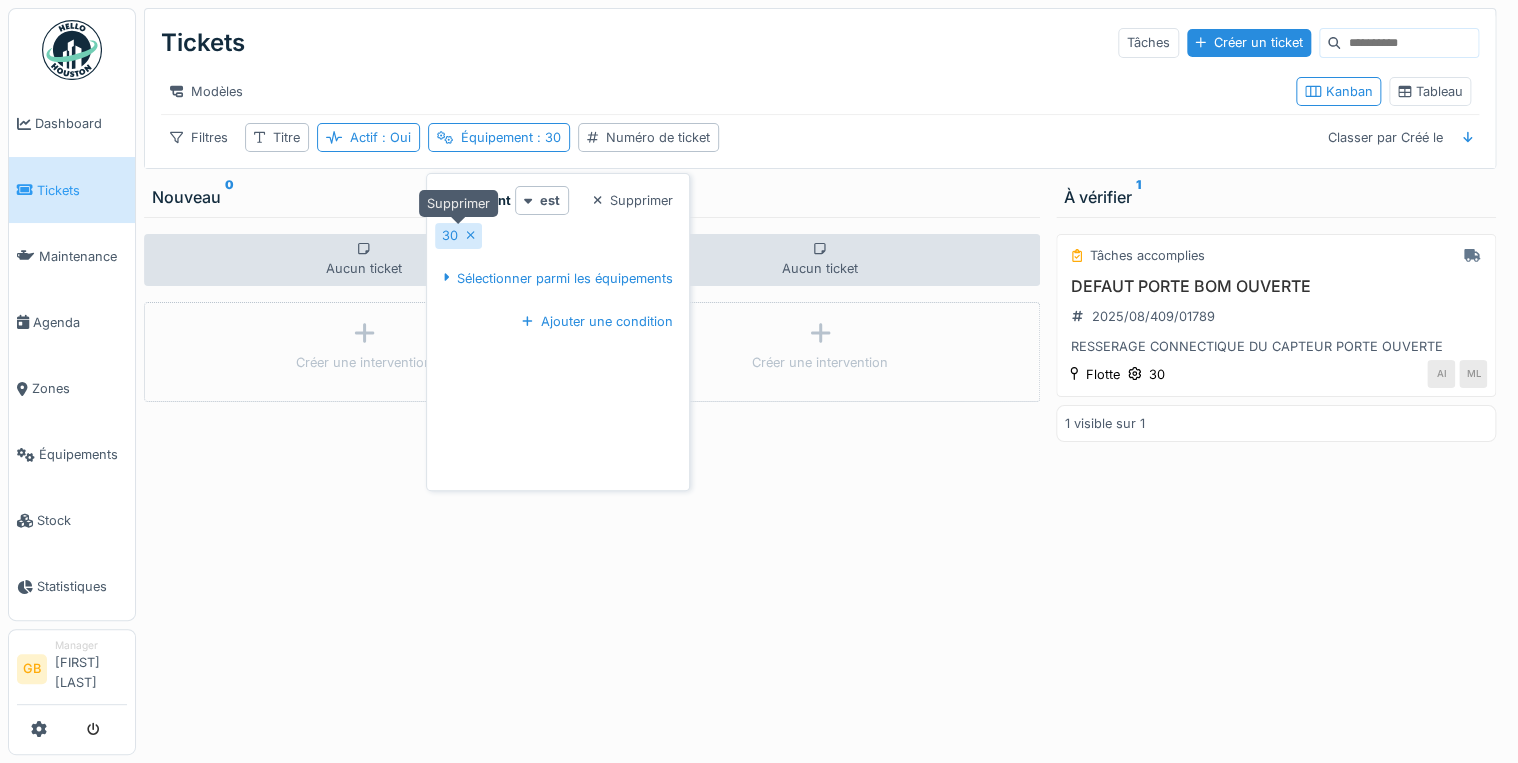 click 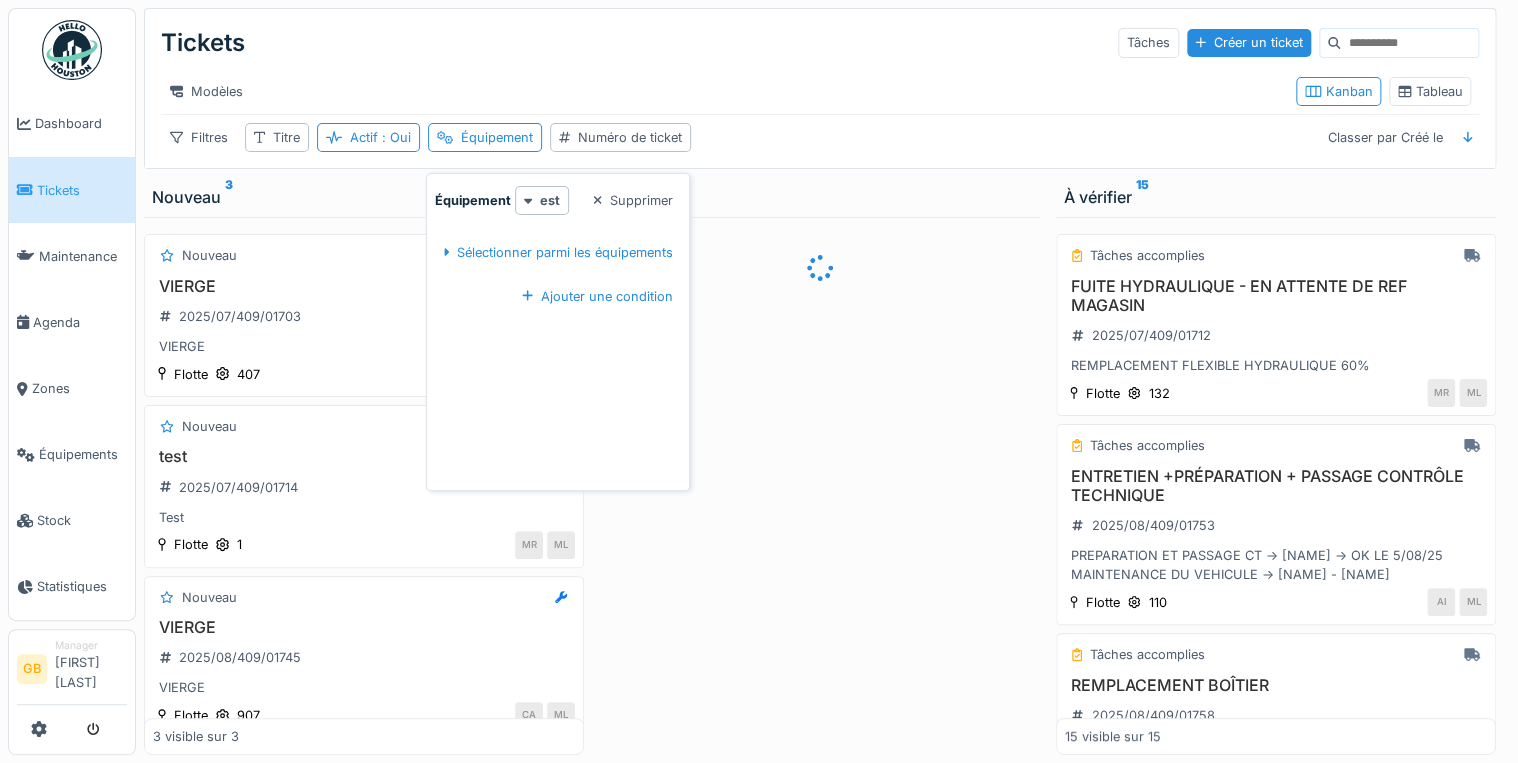 click on "Modèles" at bounding box center [720, 91] 